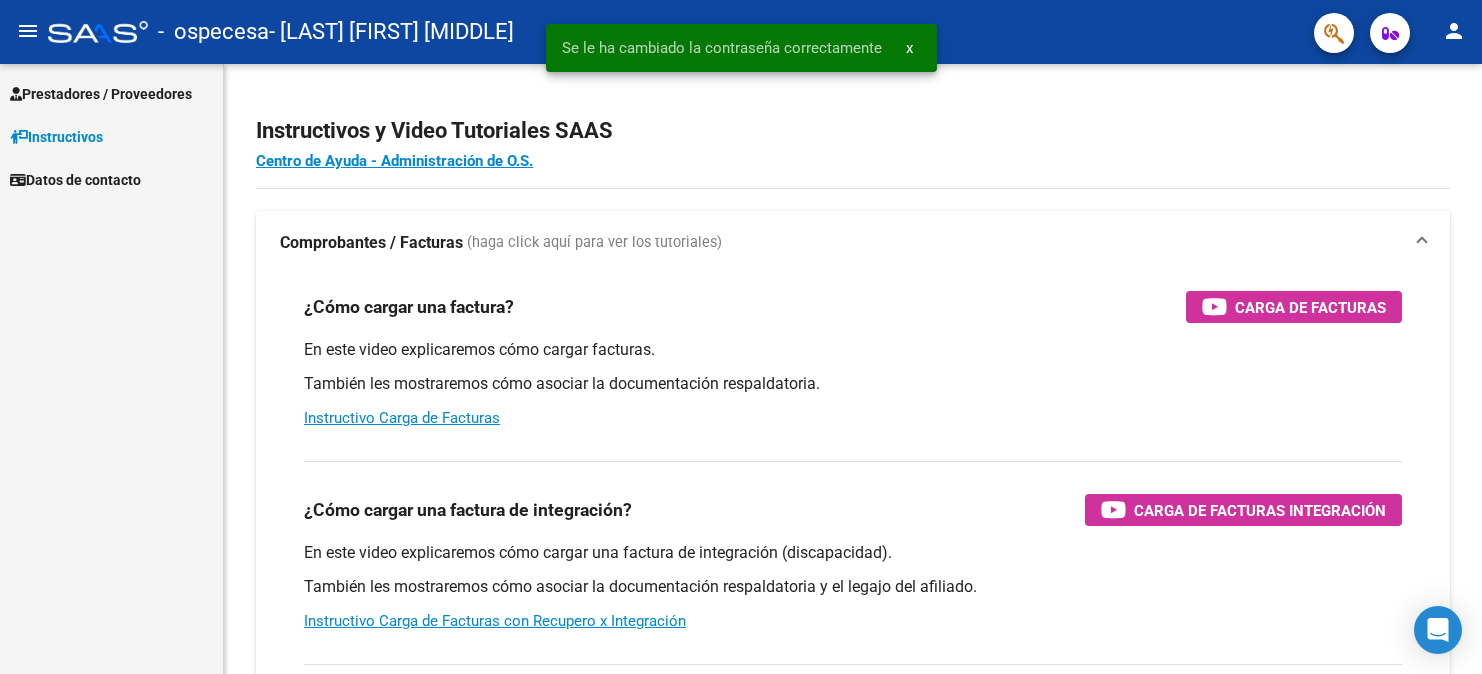 scroll, scrollTop: 0, scrollLeft: 0, axis: both 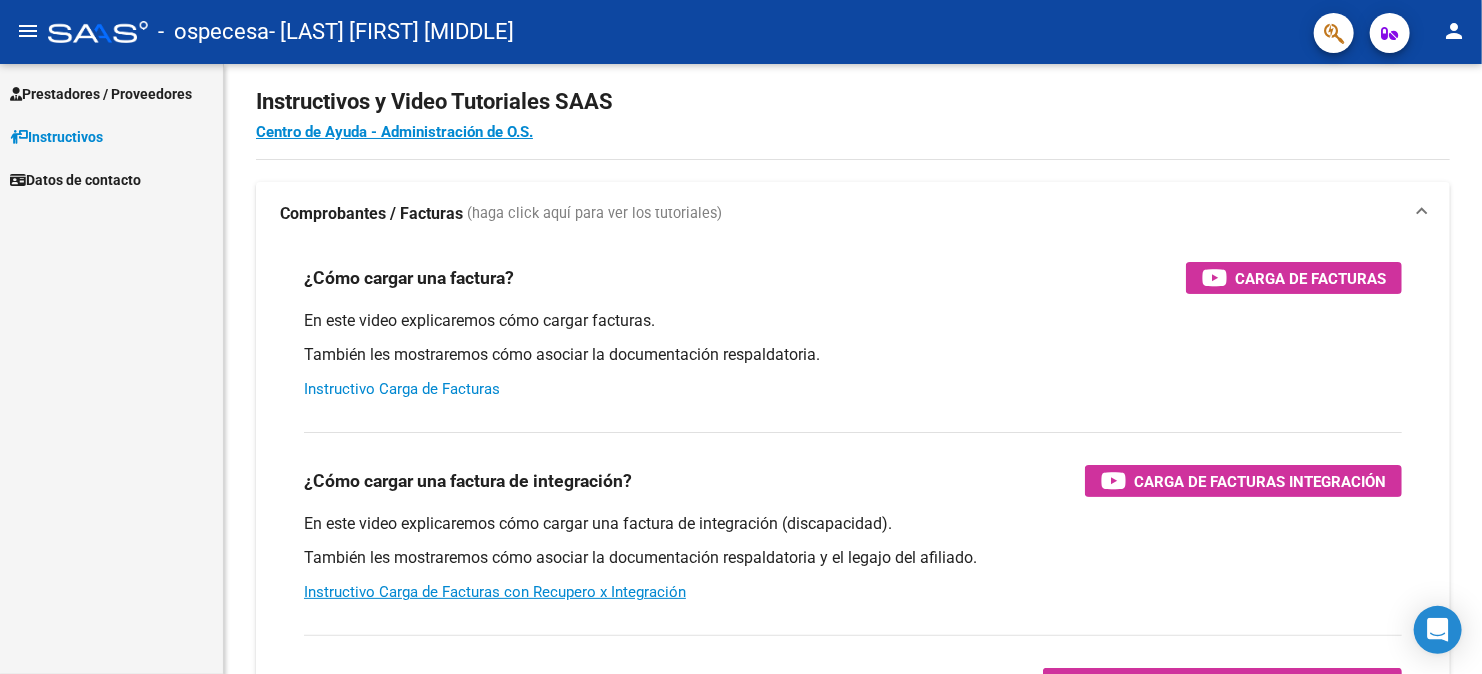 click on "Instructivo Carga de Facturas" at bounding box center [402, 389] 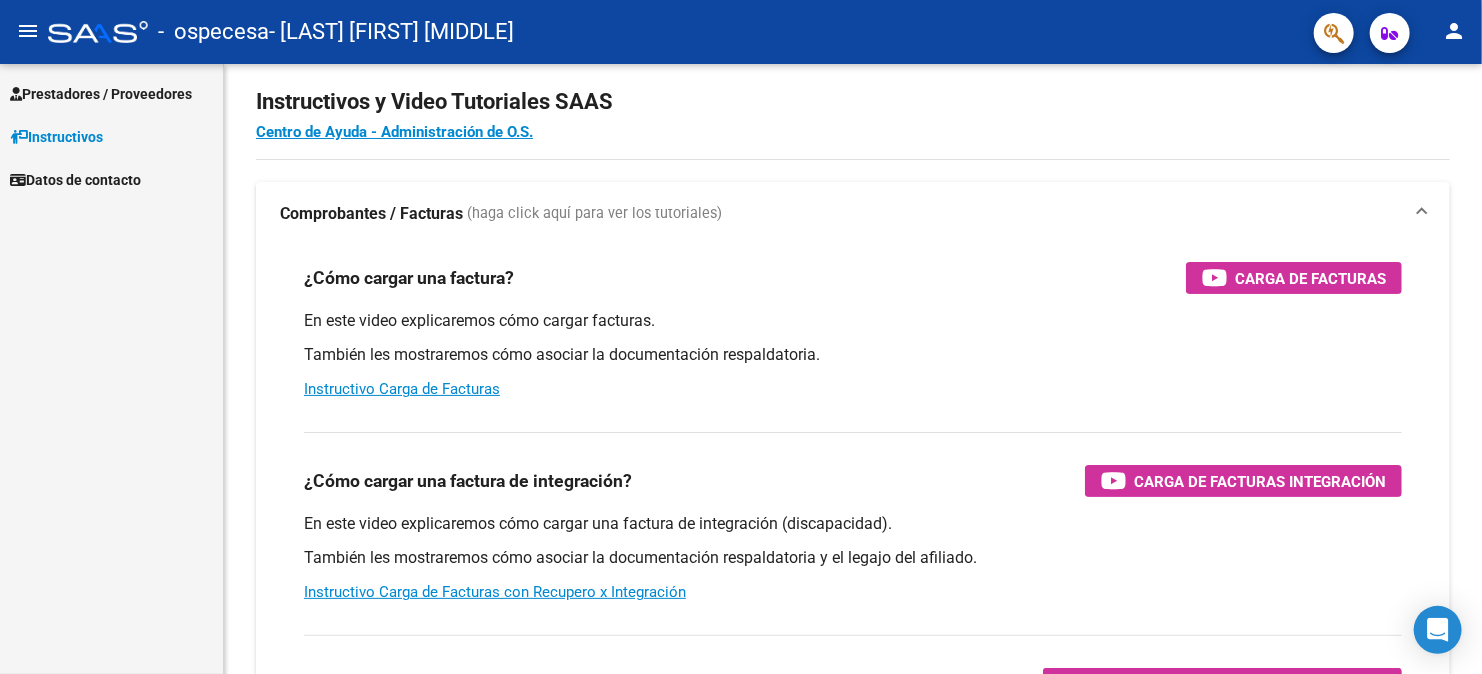 click on "Prestadores / Proveedores" at bounding box center [101, 94] 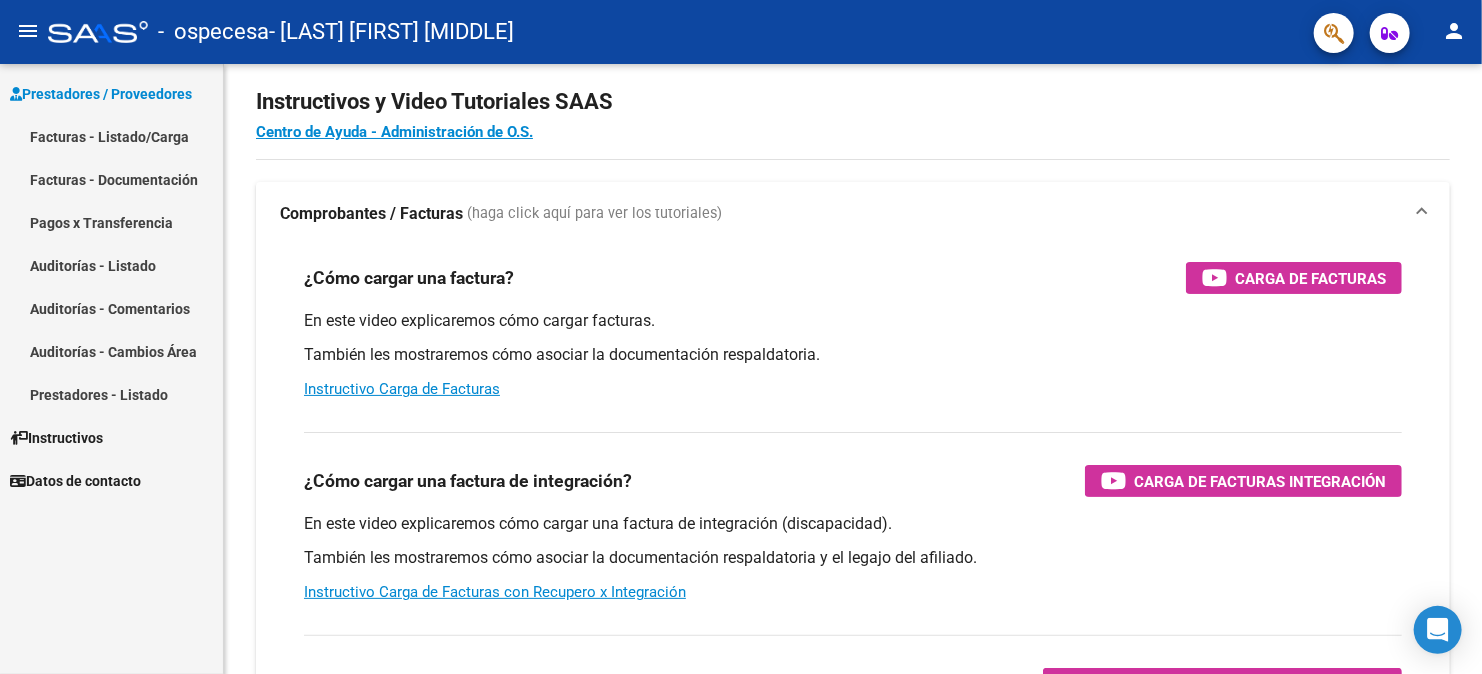 click on "Facturas - Listado/Carga" at bounding box center [111, 136] 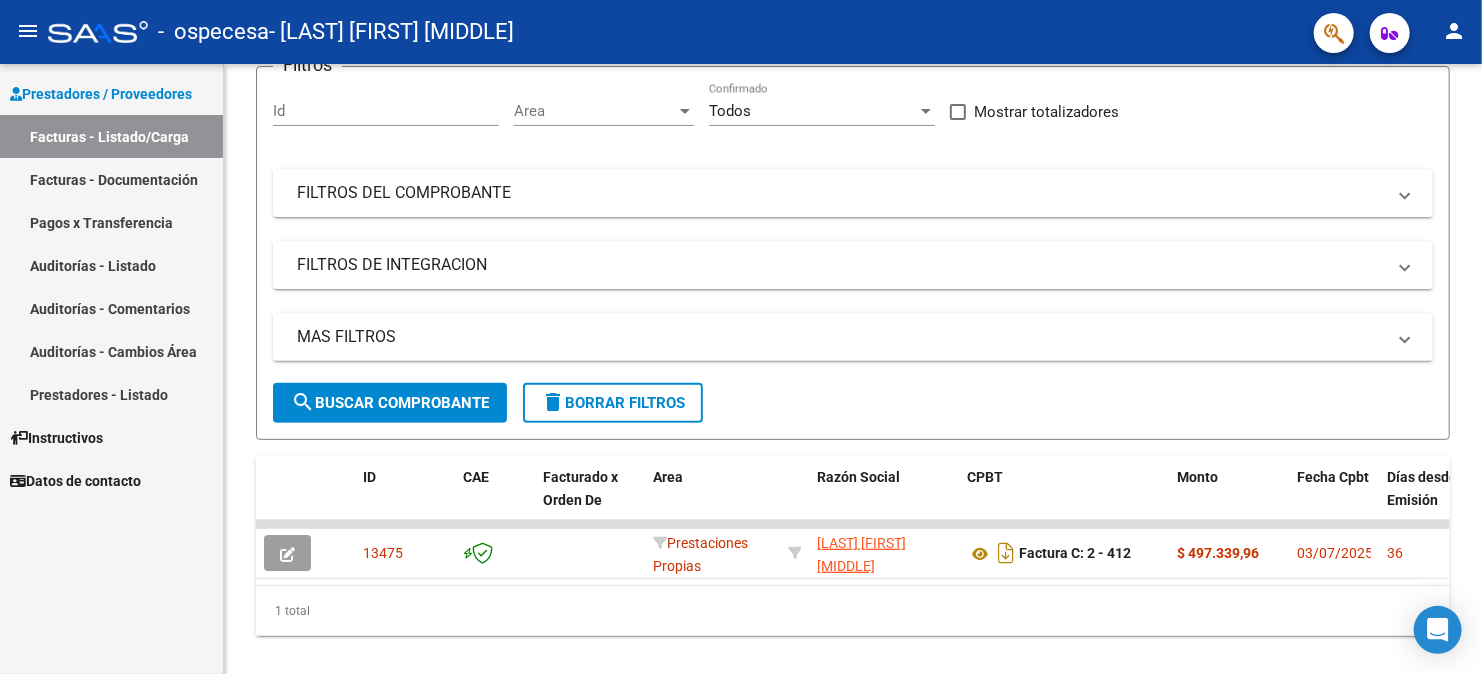 scroll, scrollTop: 208, scrollLeft: 0, axis: vertical 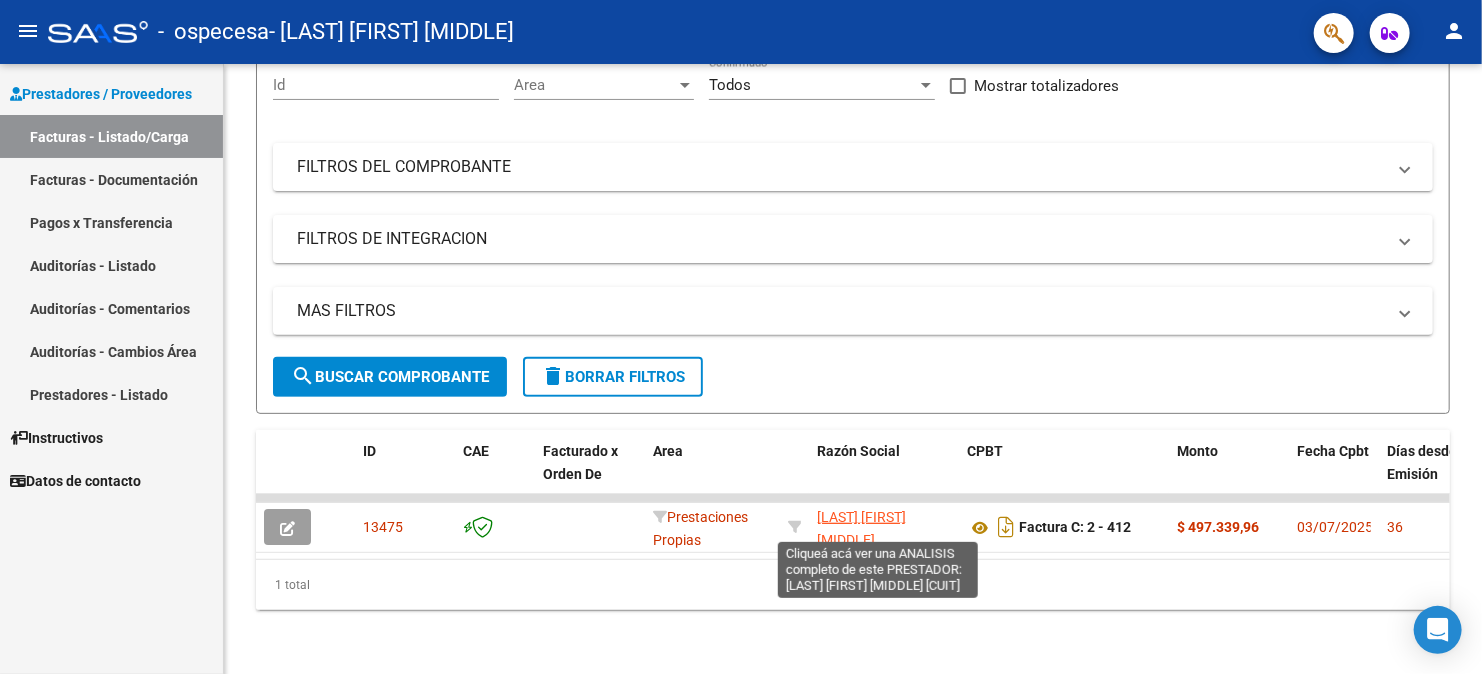 click on "[LAST] [FIRST] [MIDDLE]" 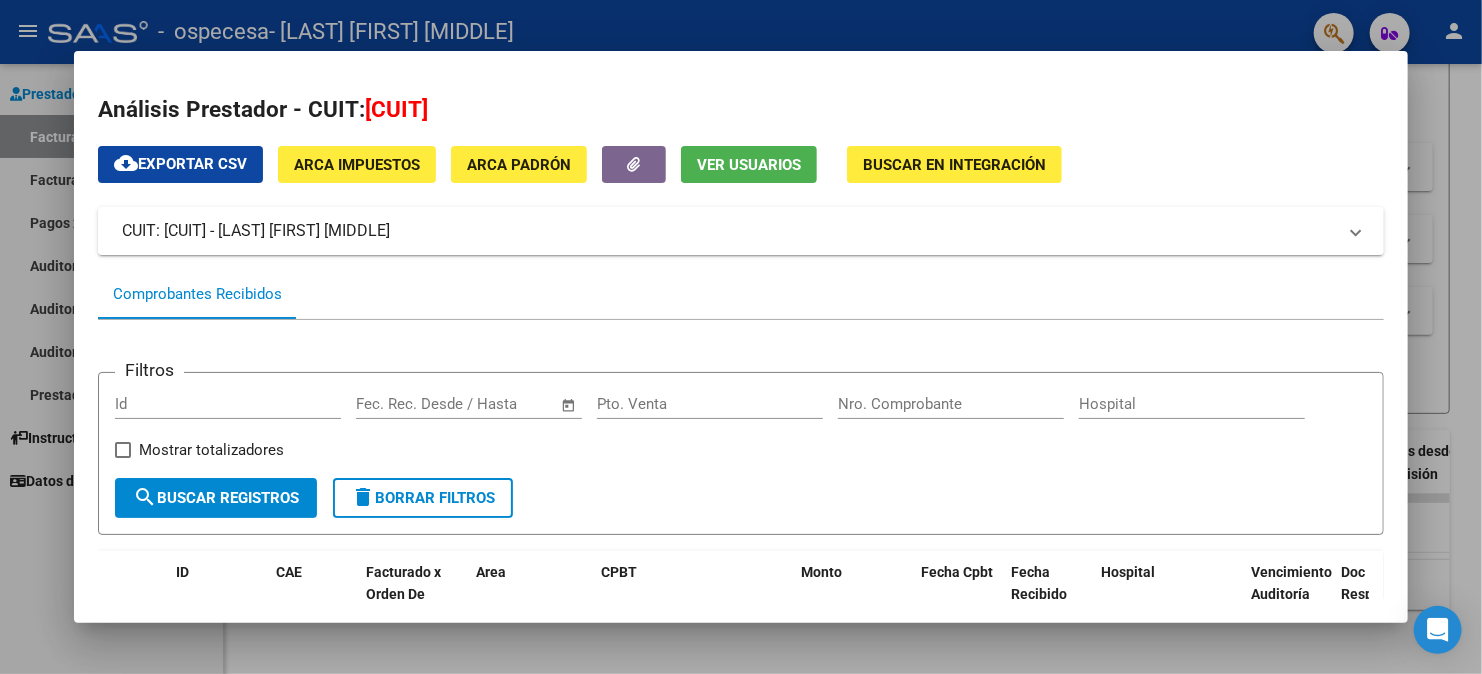 click at bounding box center [741, 337] 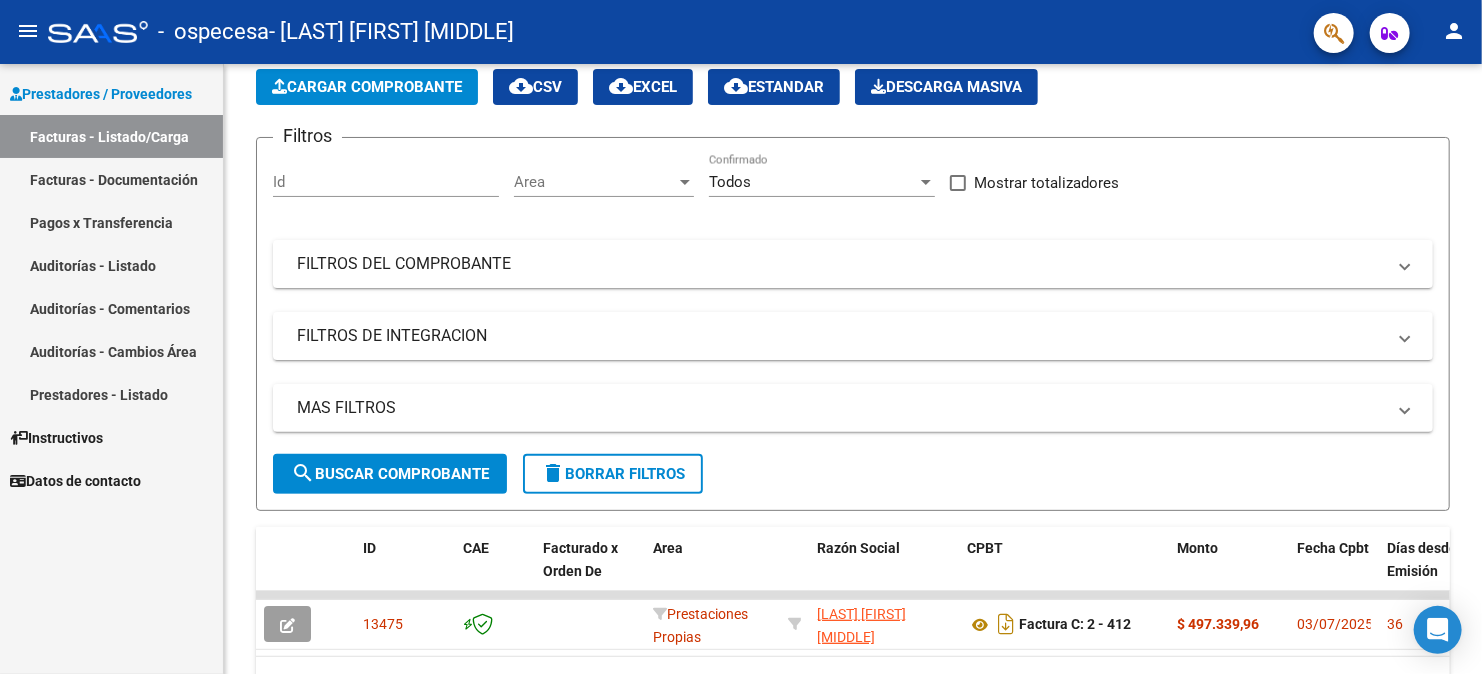 scroll, scrollTop: 0, scrollLeft: 0, axis: both 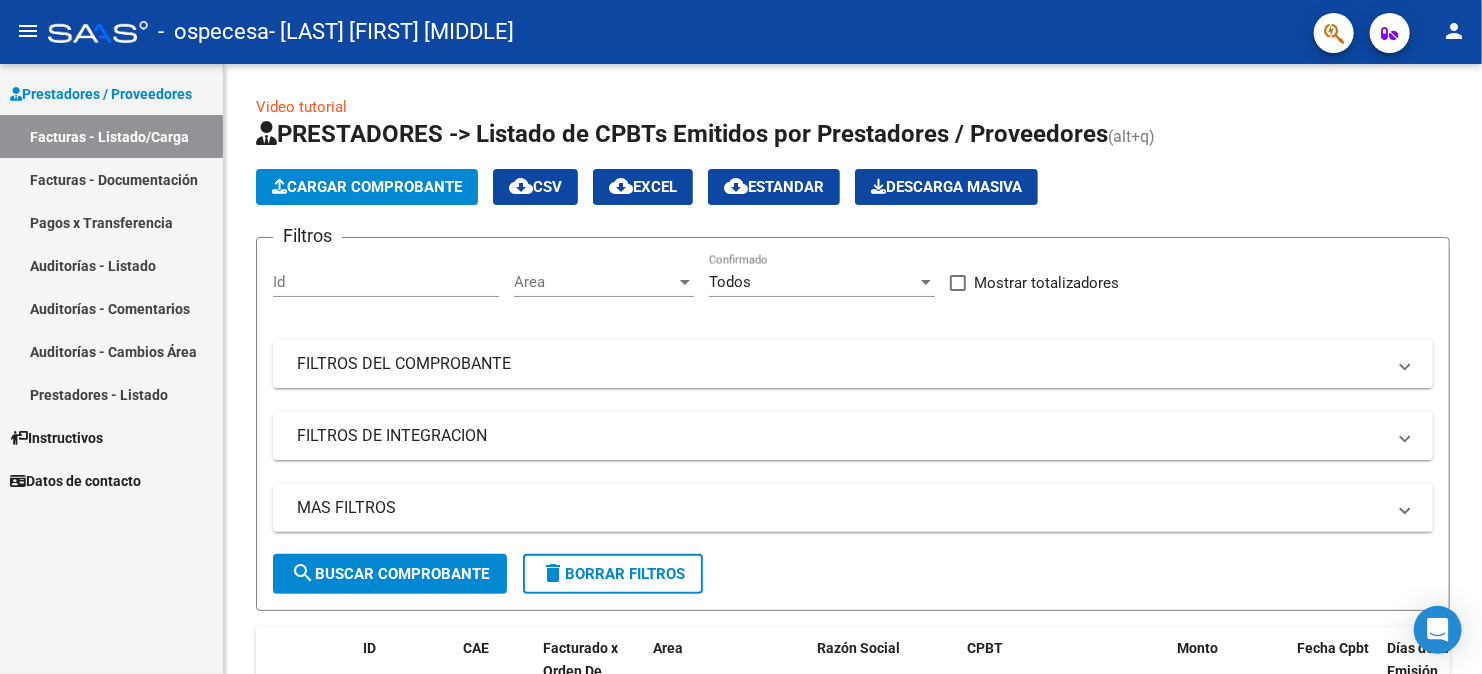 click on "Video tutorial" 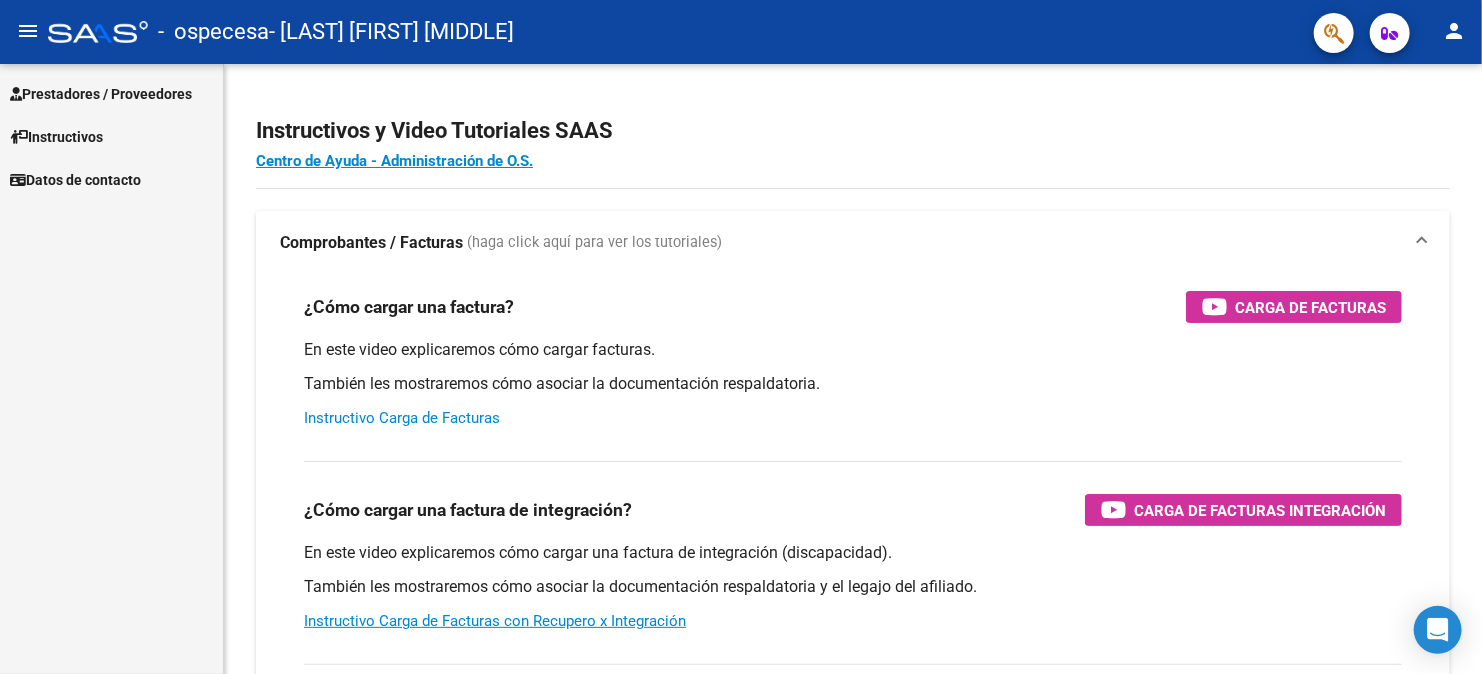 click on "Instructivo Carga de Facturas" at bounding box center [402, 418] 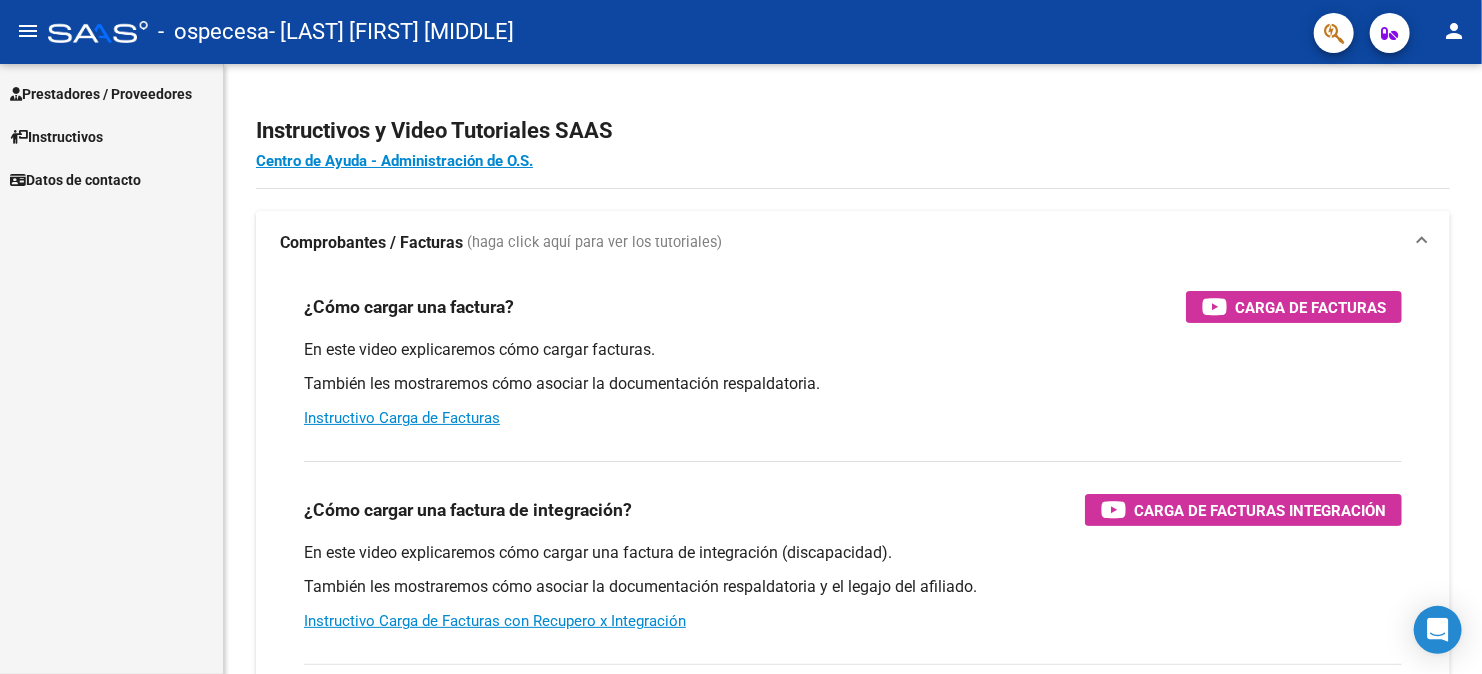 click on "Prestadores / Proveedores" at bounding box center (101, 94) 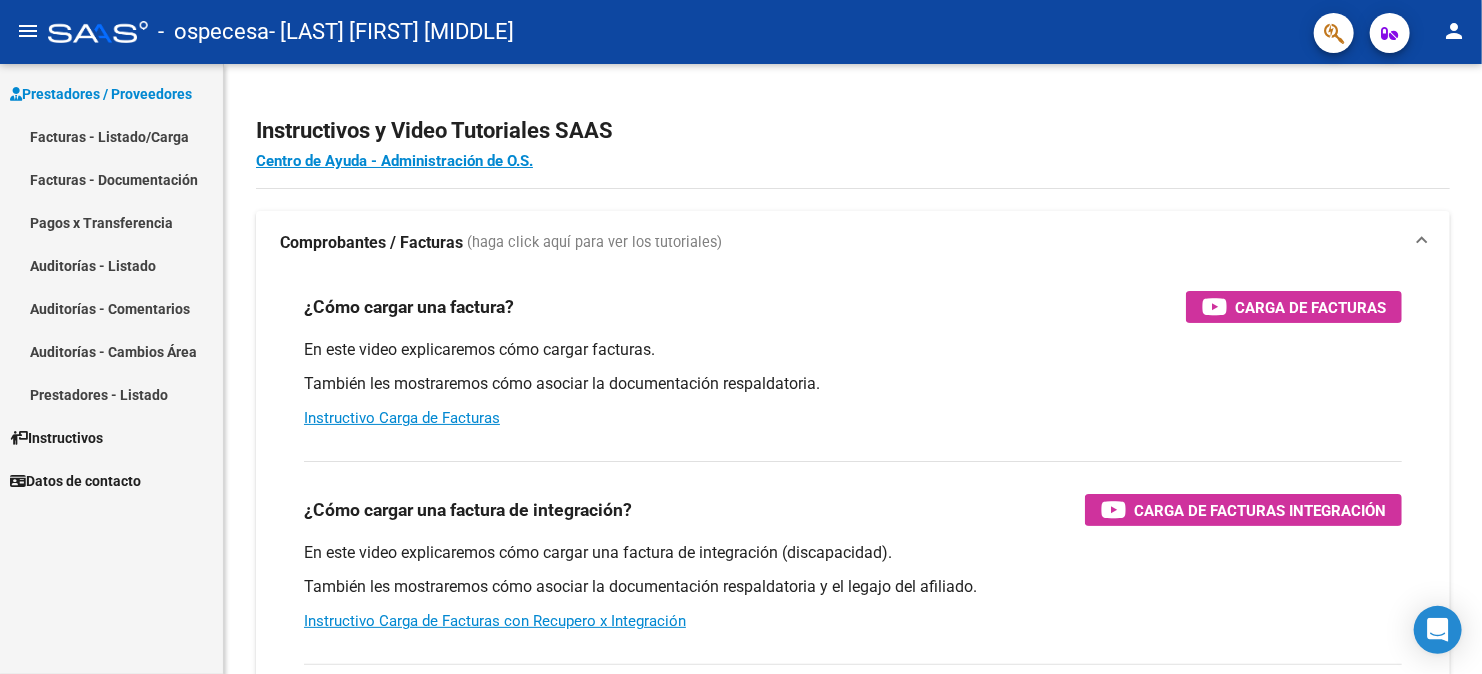 click on "Facturas - Listado/Carga" at bounding box center [111, 136] 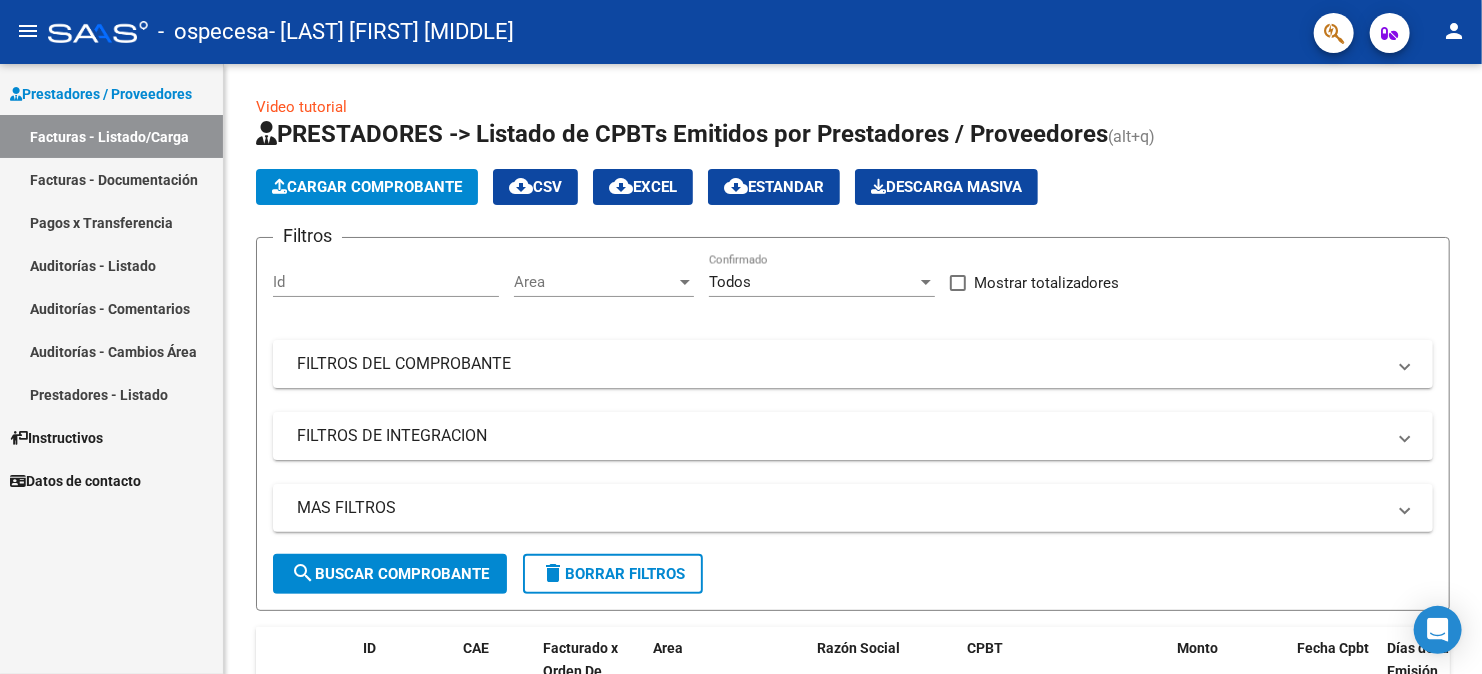 click on "Cargar Comprobante" 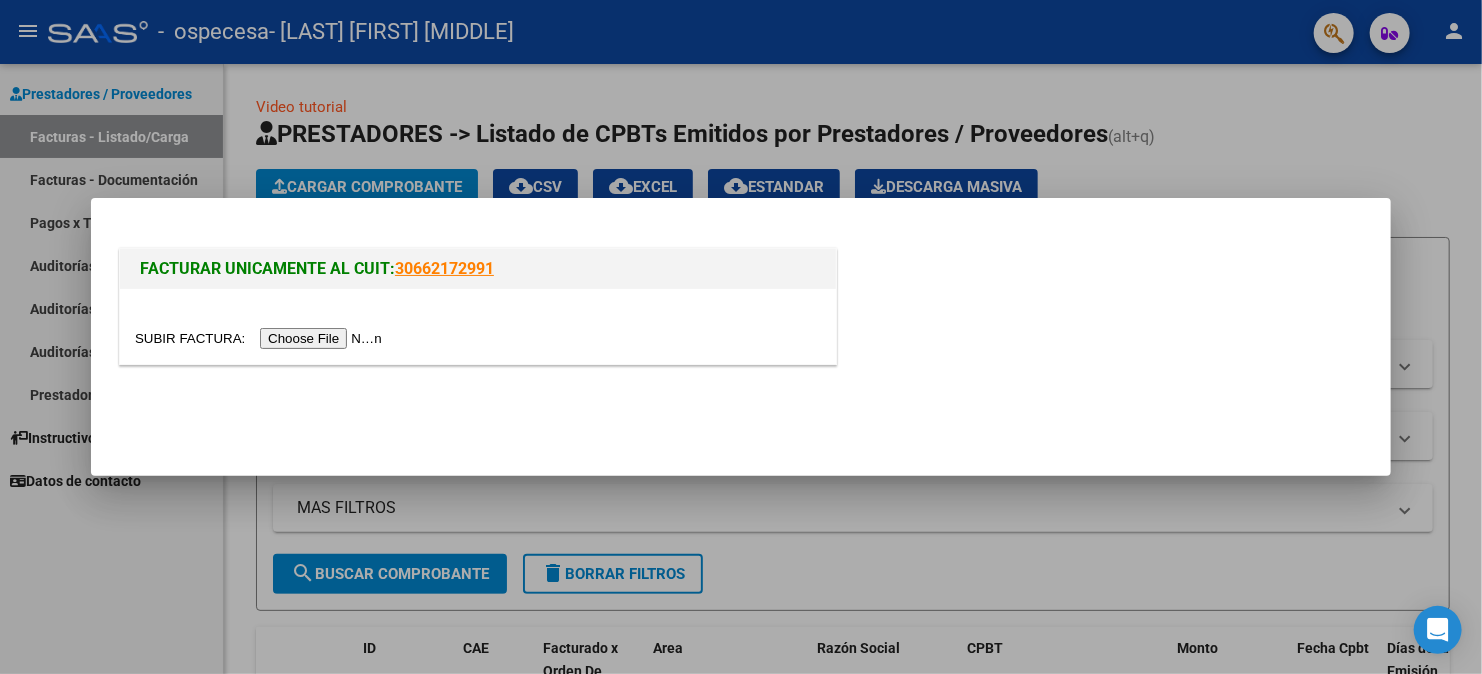 click at bounding box center [261, 338] 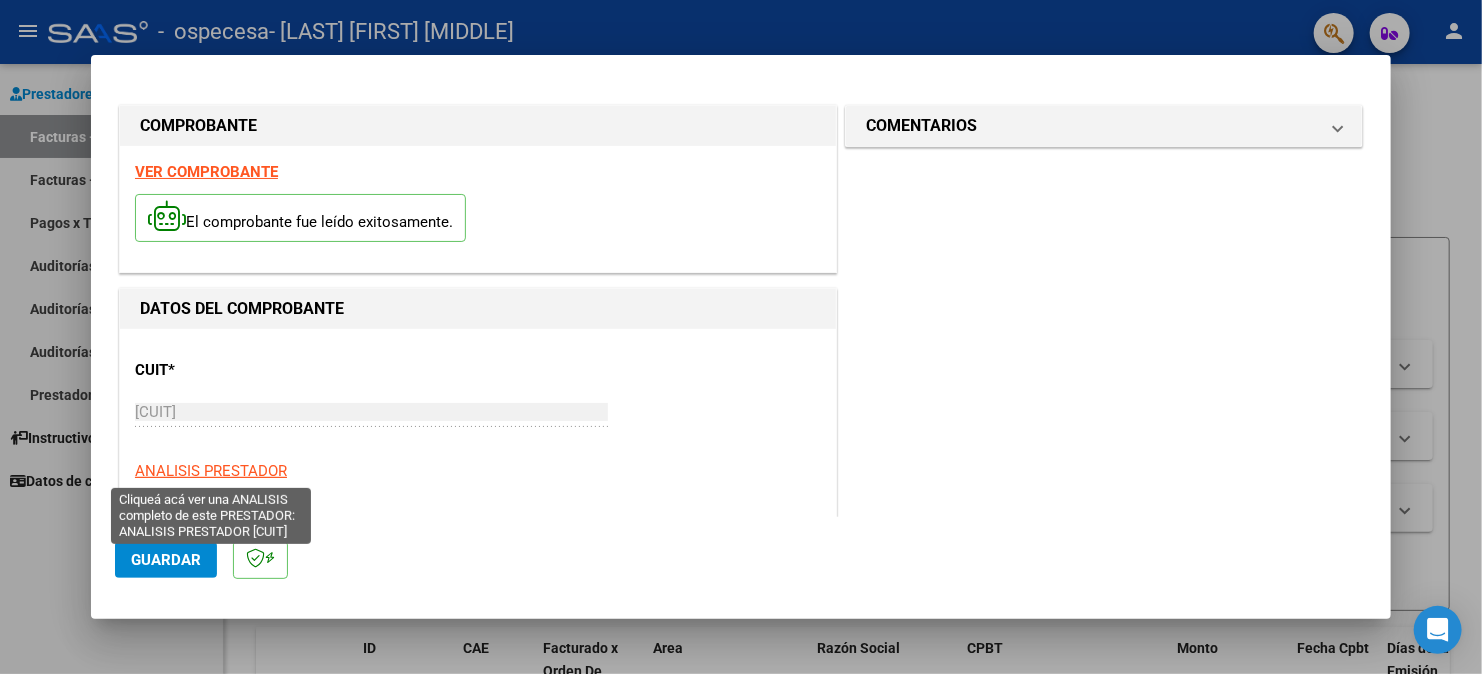 click on "ANALISIS PRESTADOR" at bounding box center (211, 471) 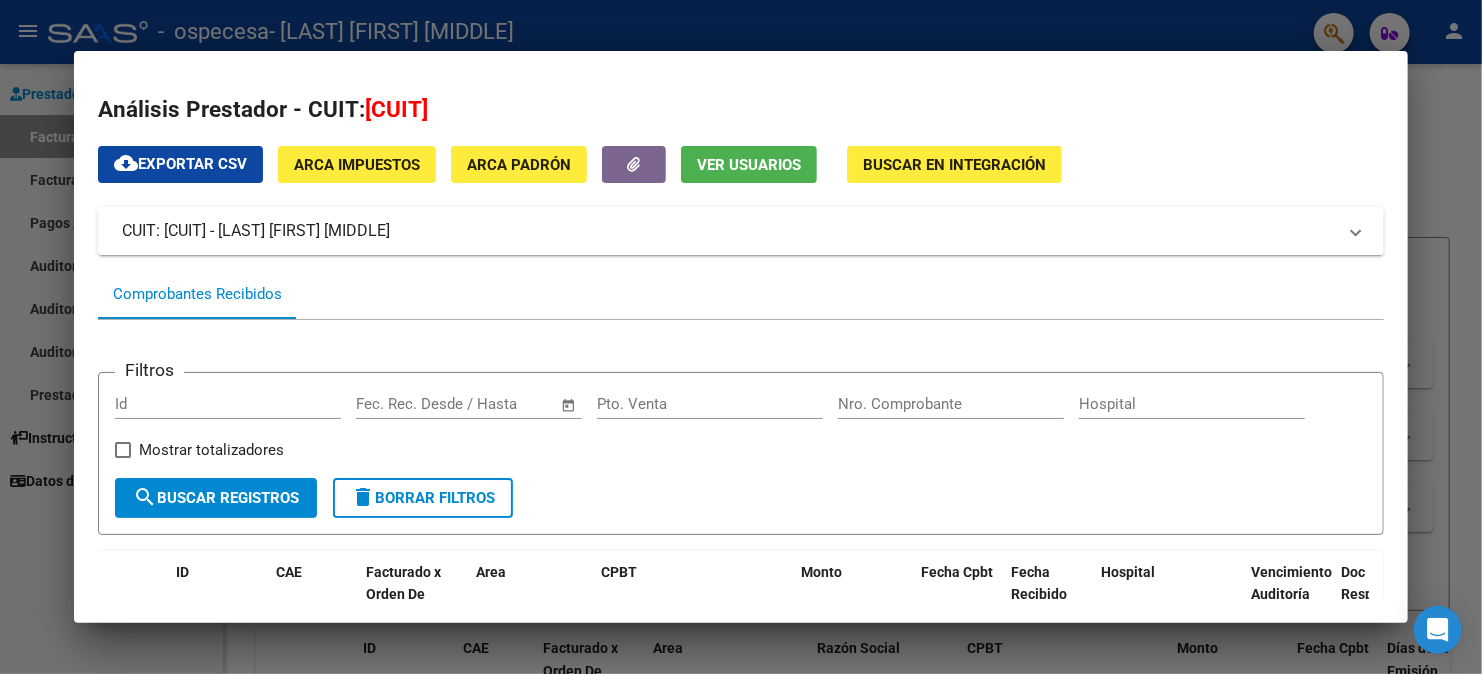 click at bounding box center [741, 337] 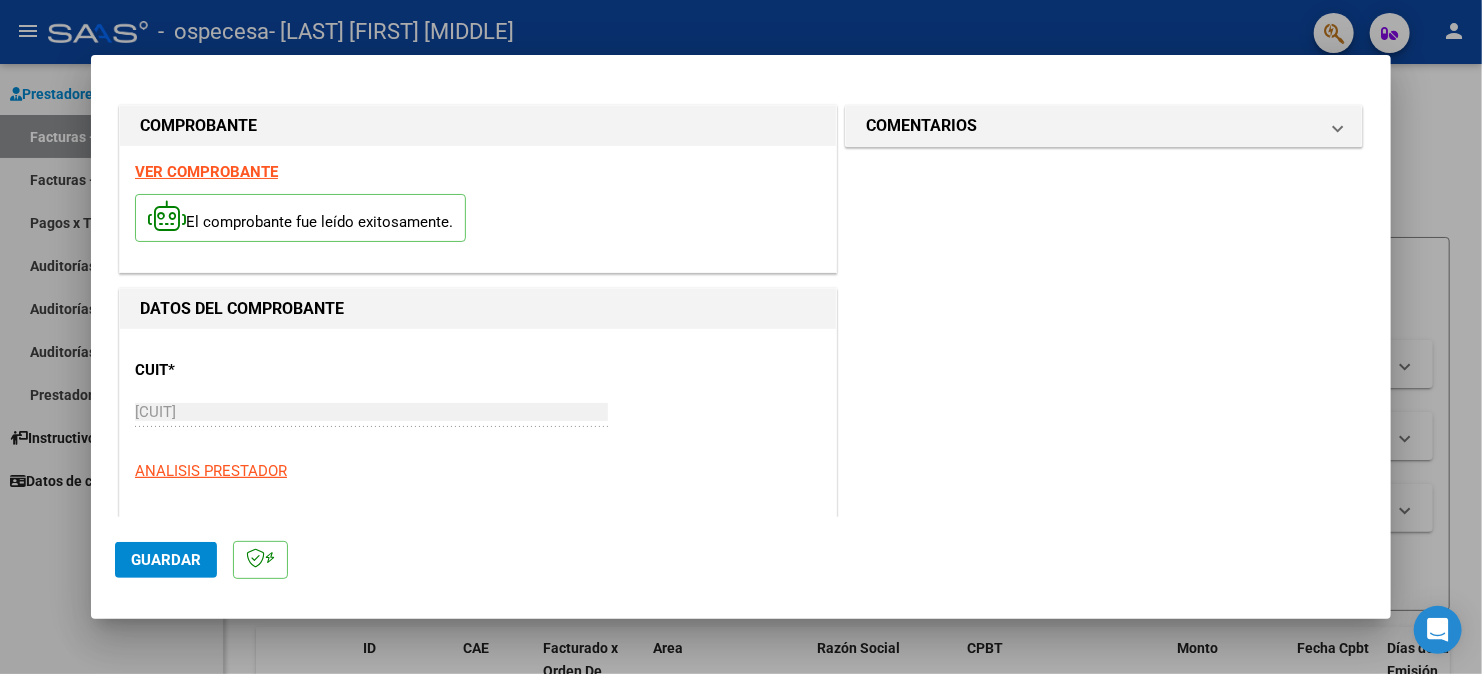 click on "Guardar" 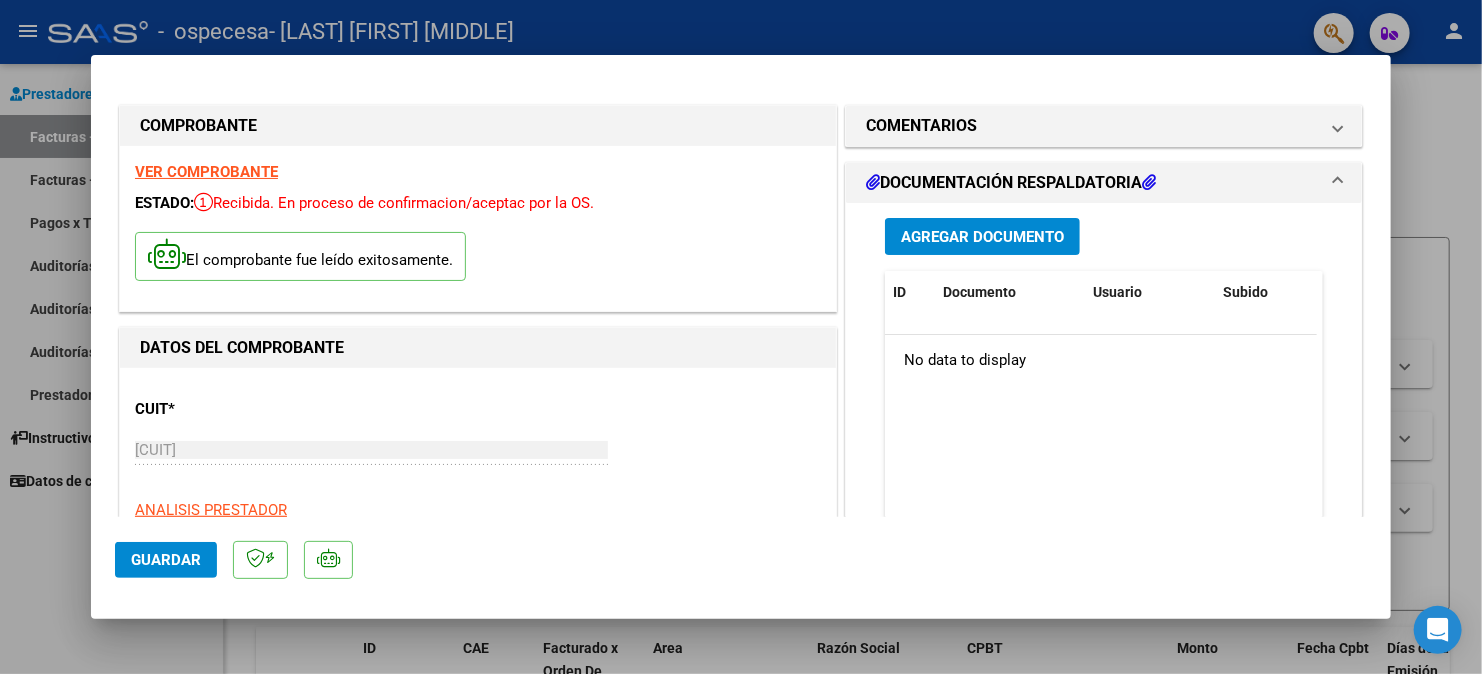 click on "Agregar Documento" at bounding box center [982, 237] 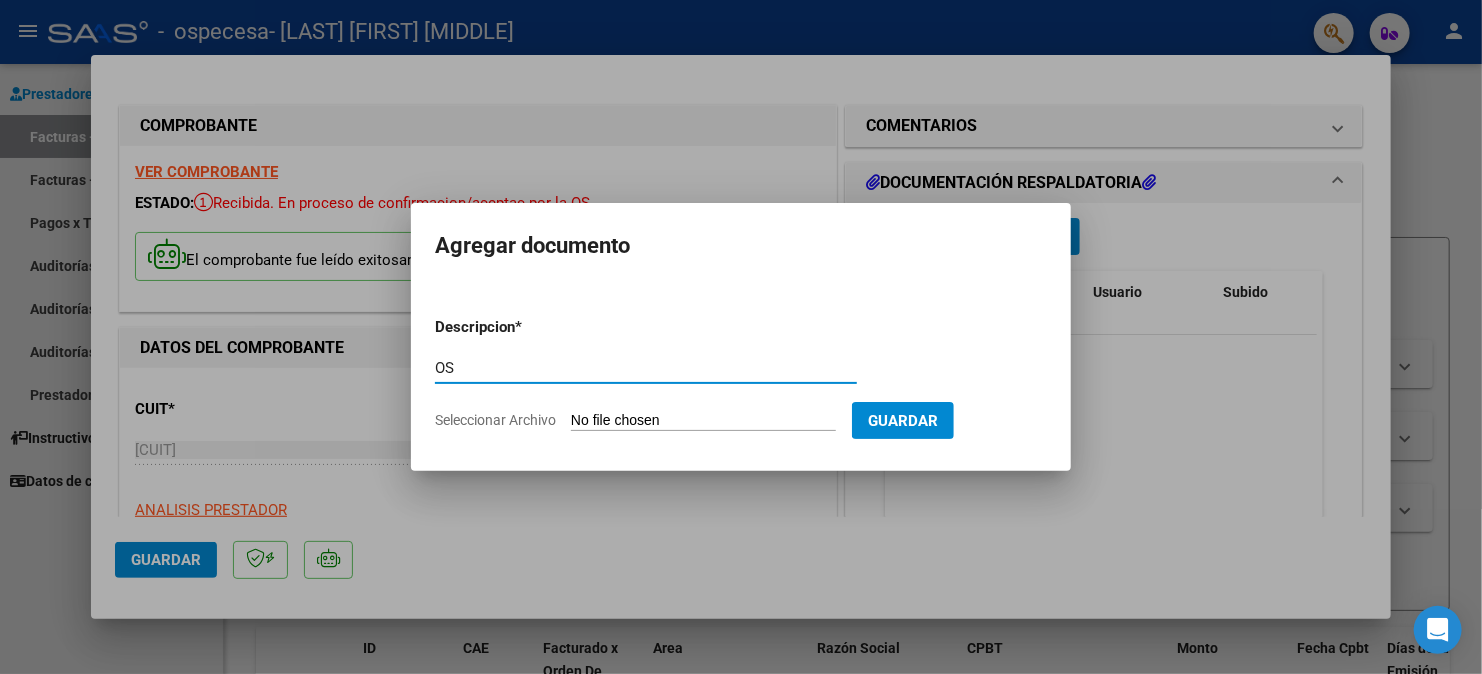type on "O" 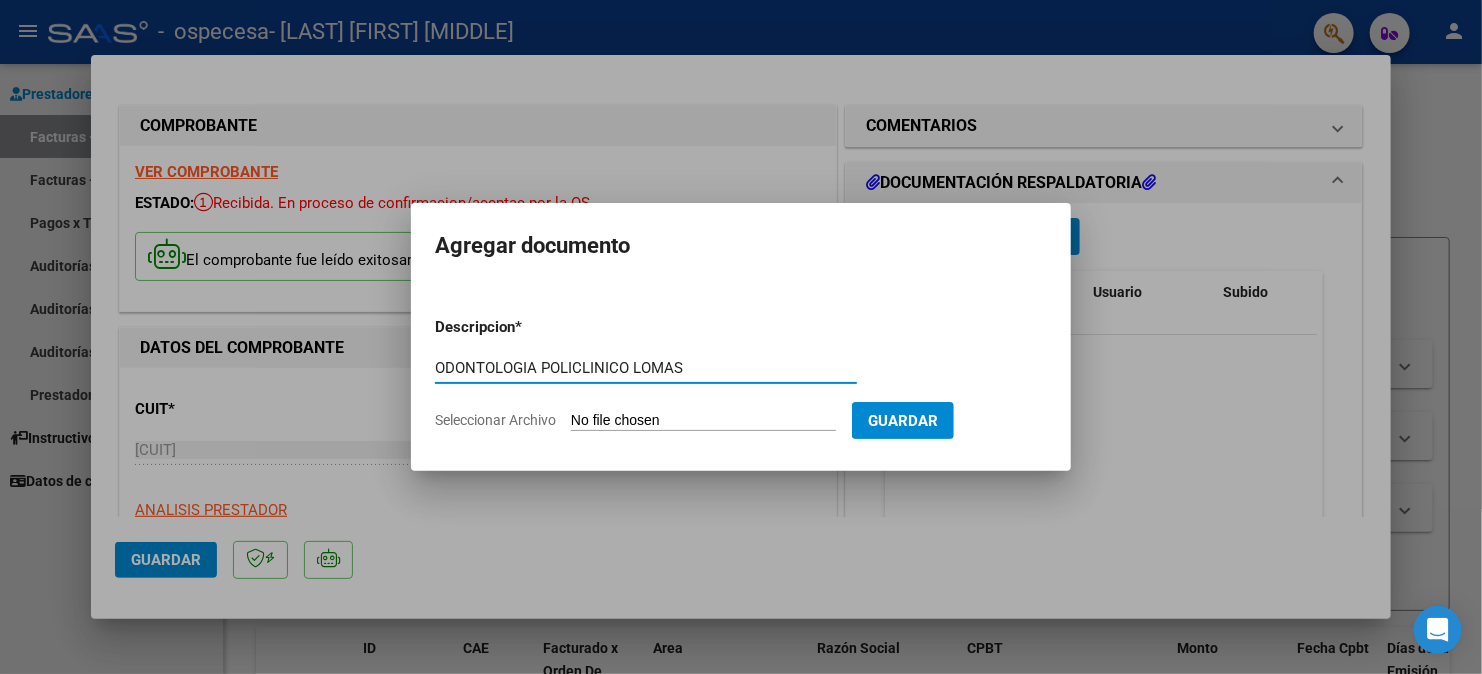 type on "ODONTOLOGIA POLICLINICO LOMAS" 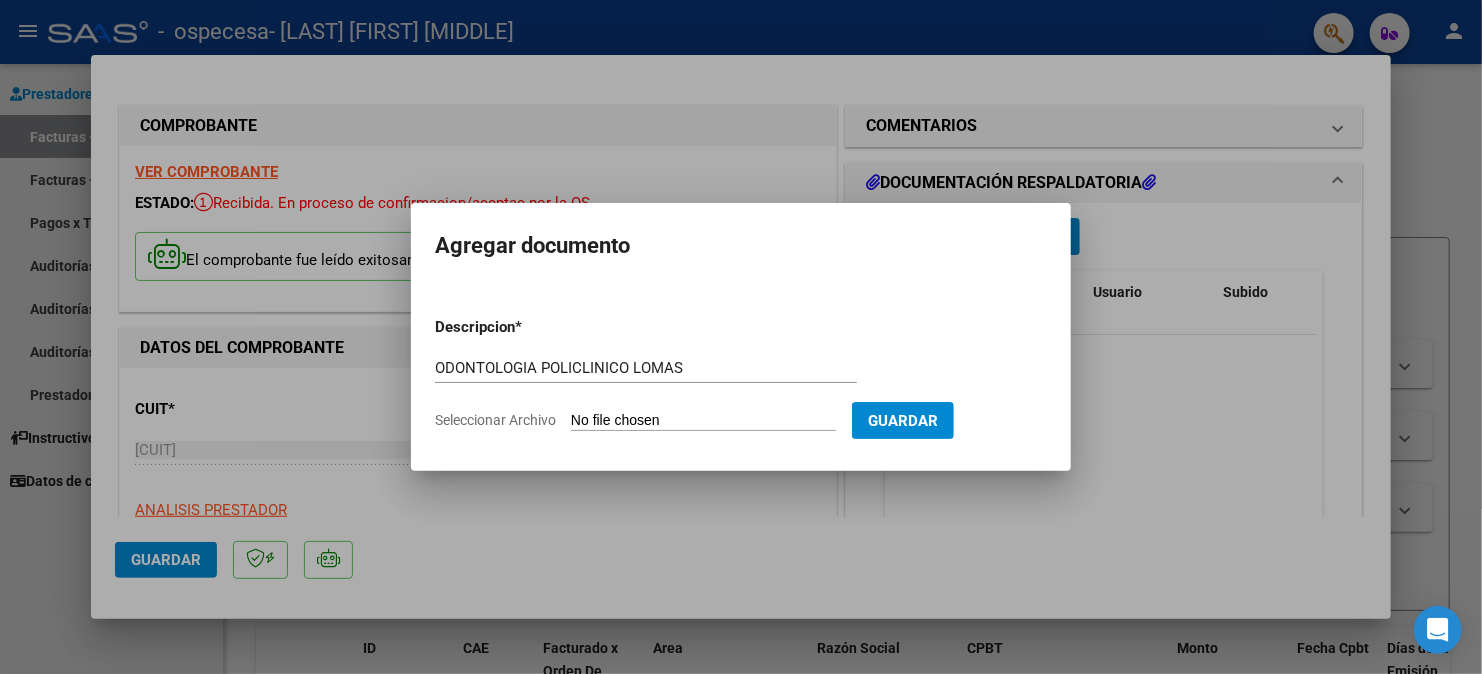 type on "C:\fakepath\OSPECESA AGOSTO 25.pdf" 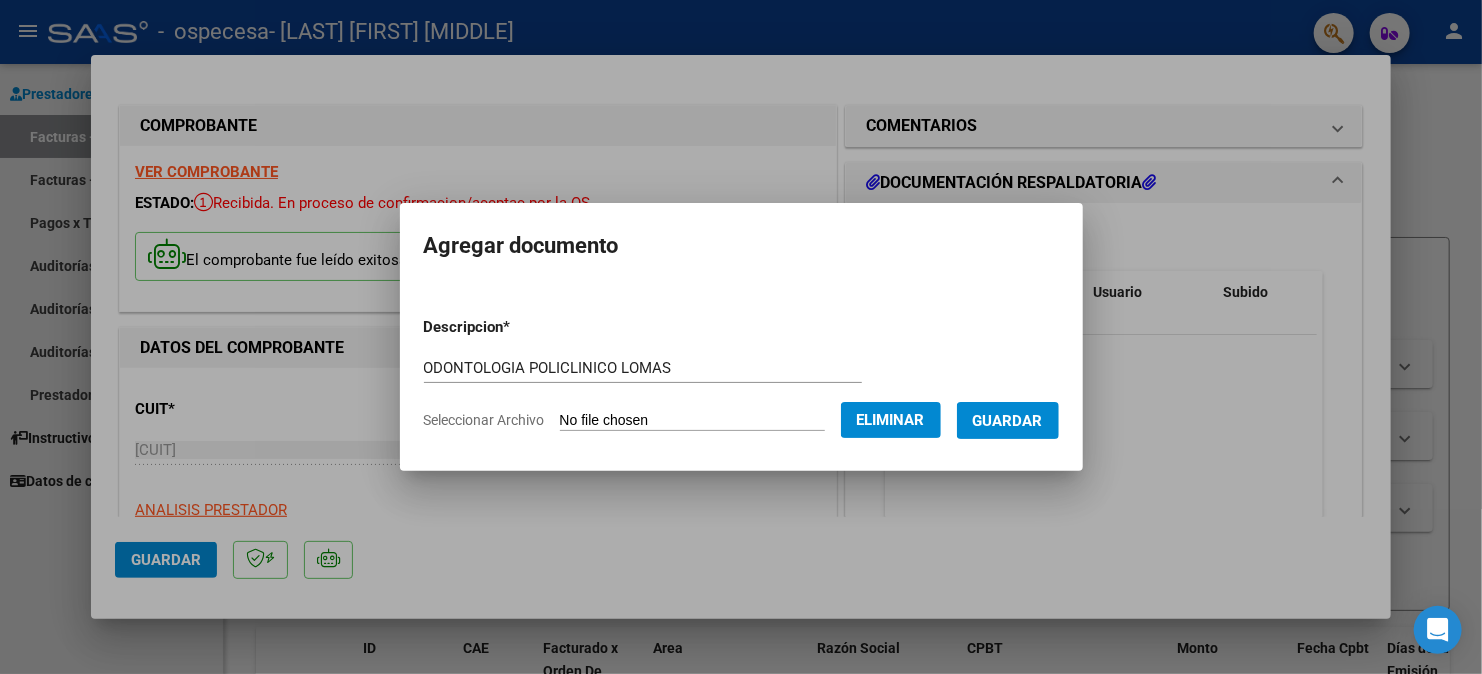 click on "Guardar" at bounding box center [1008, 421] 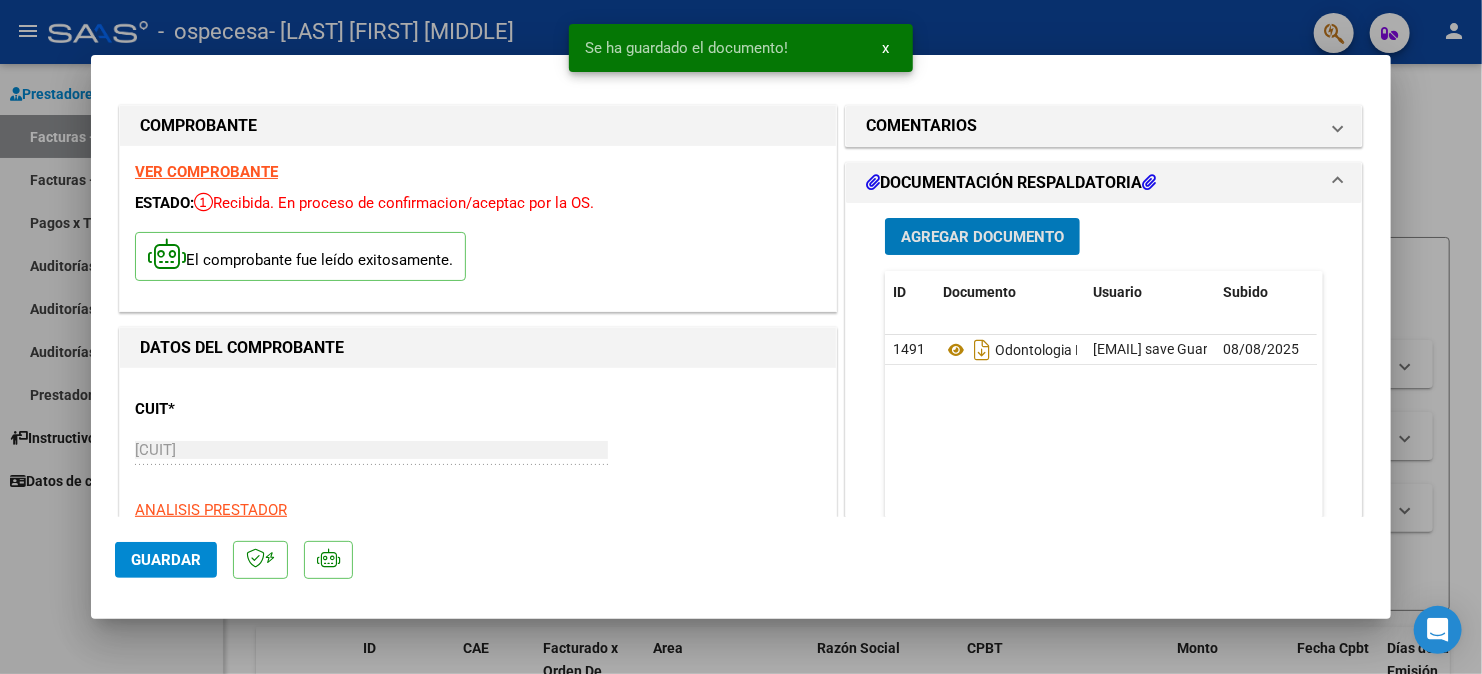 click on "Guardar" 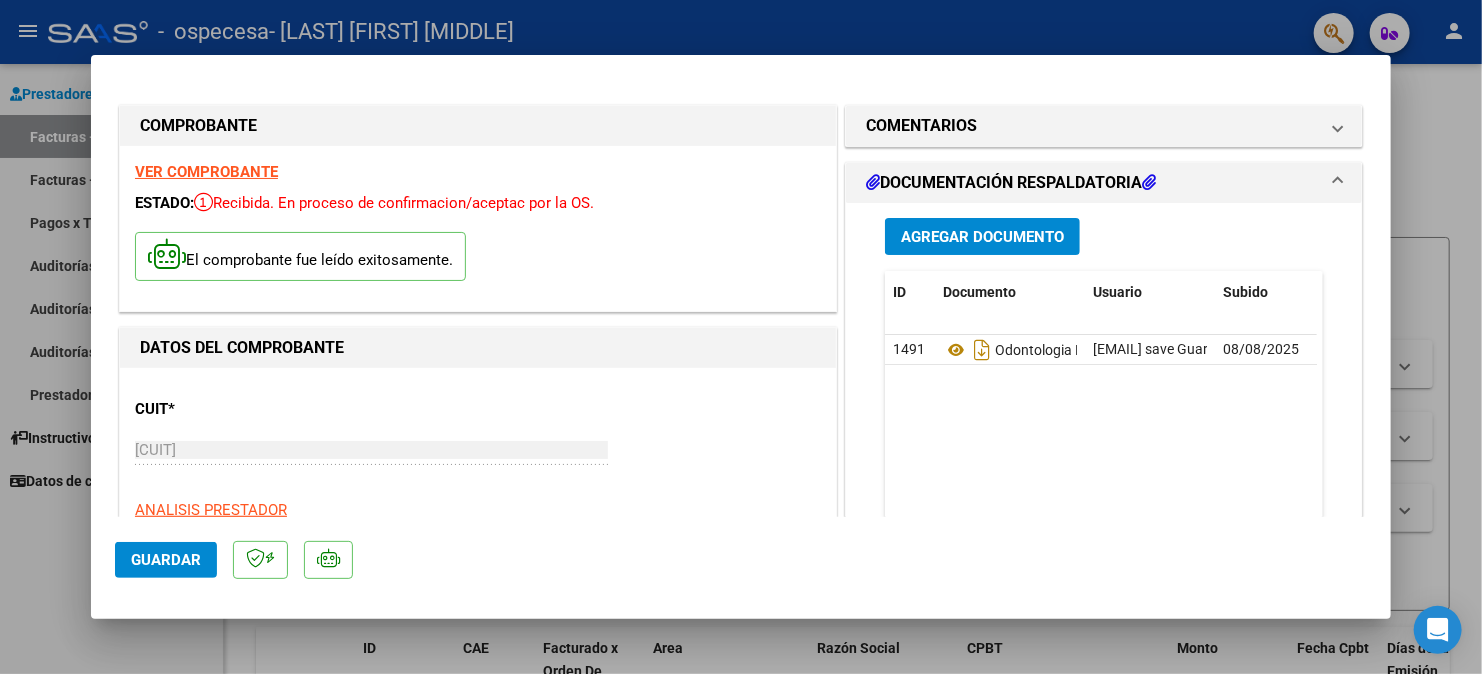 click at bounding box center [741, 337] 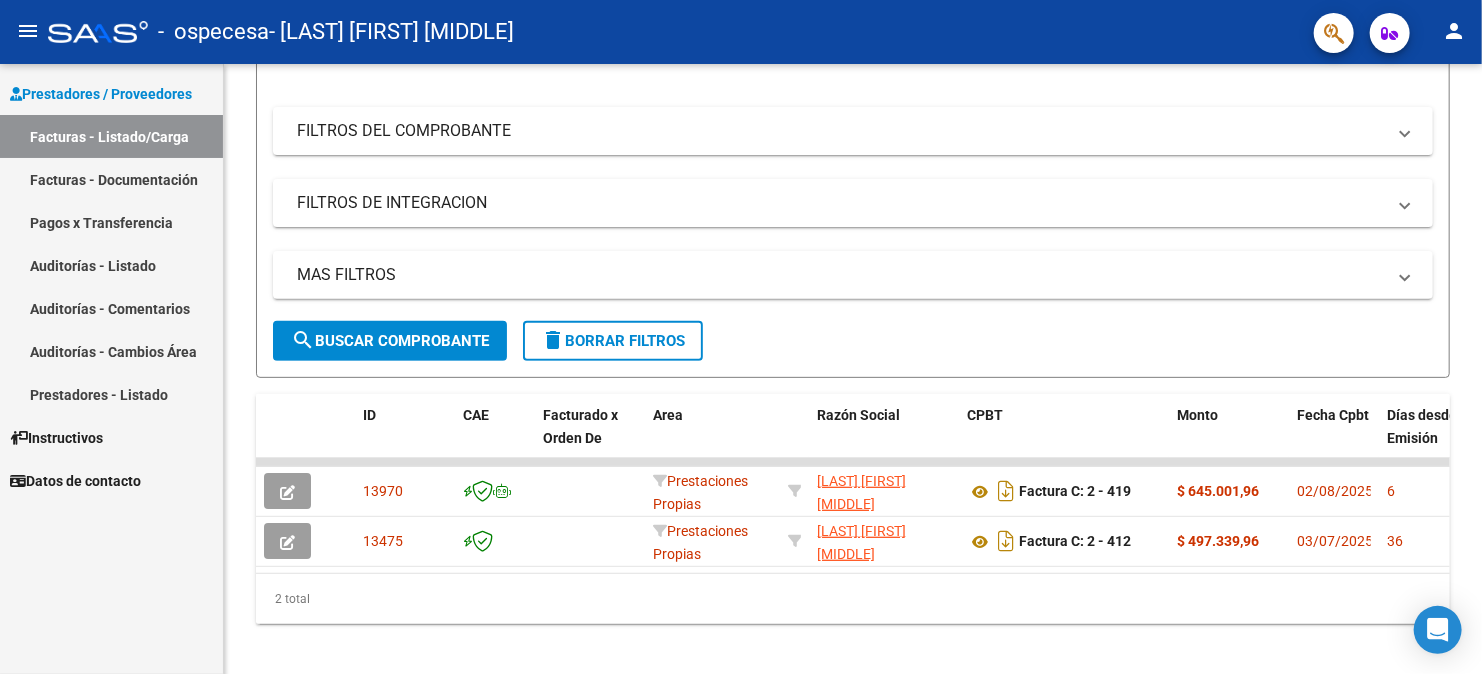 scroll, scrollTop: 259, scrollLeft: 0, axis: vertical 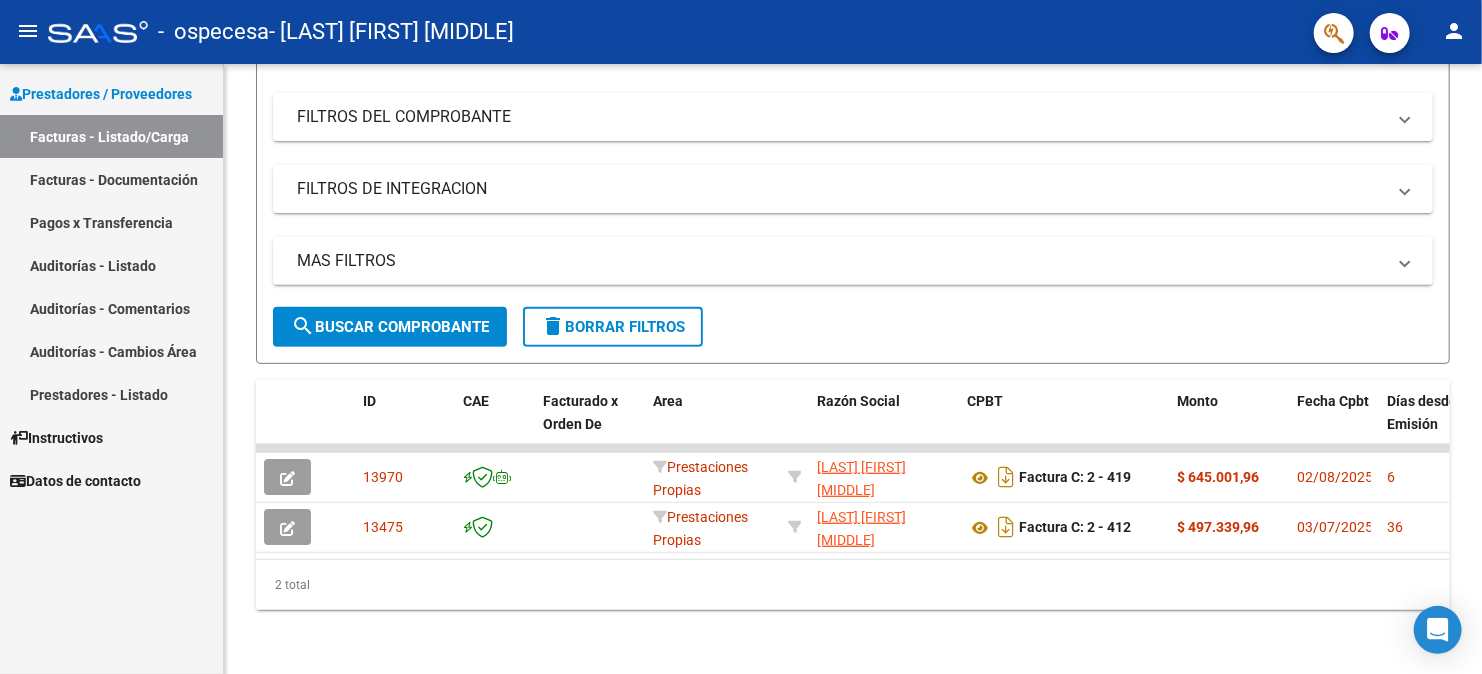 click on "person" 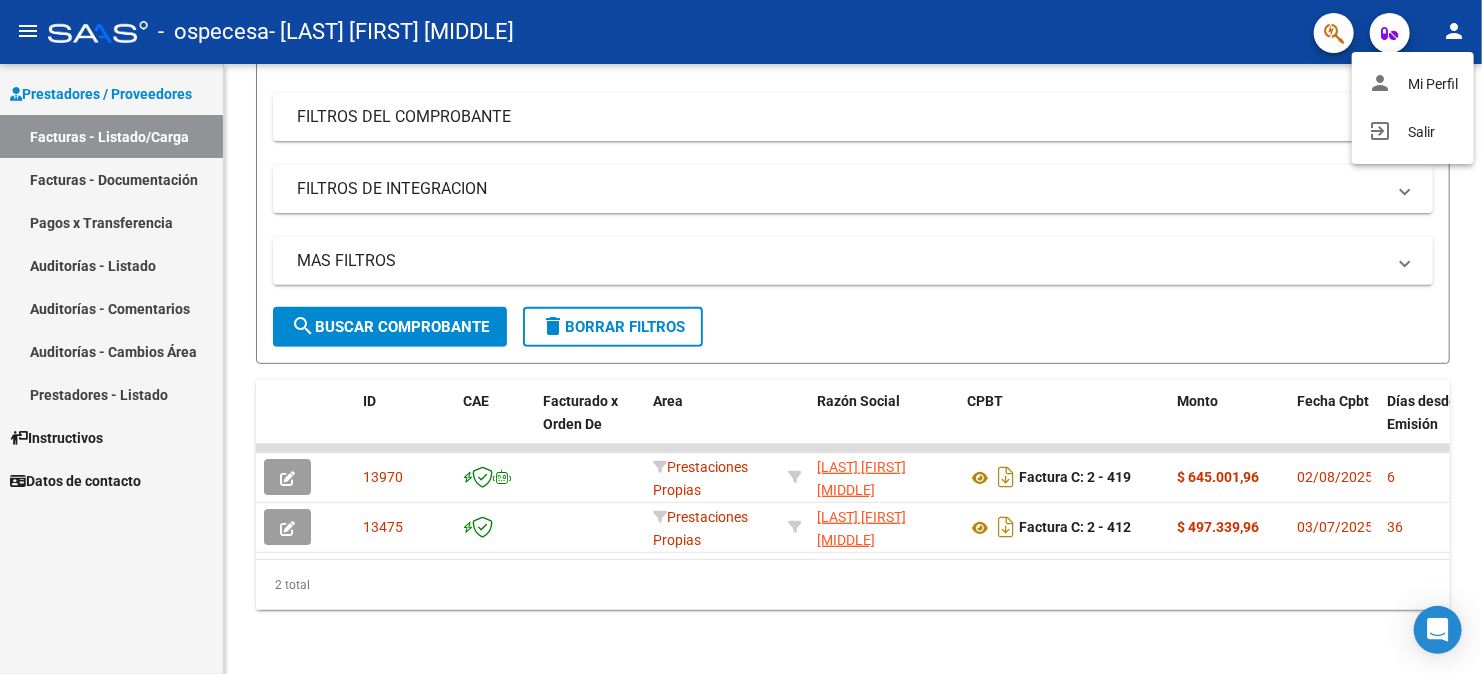 click on "person  Mi Perfil" at bounding box center [1413, 84] 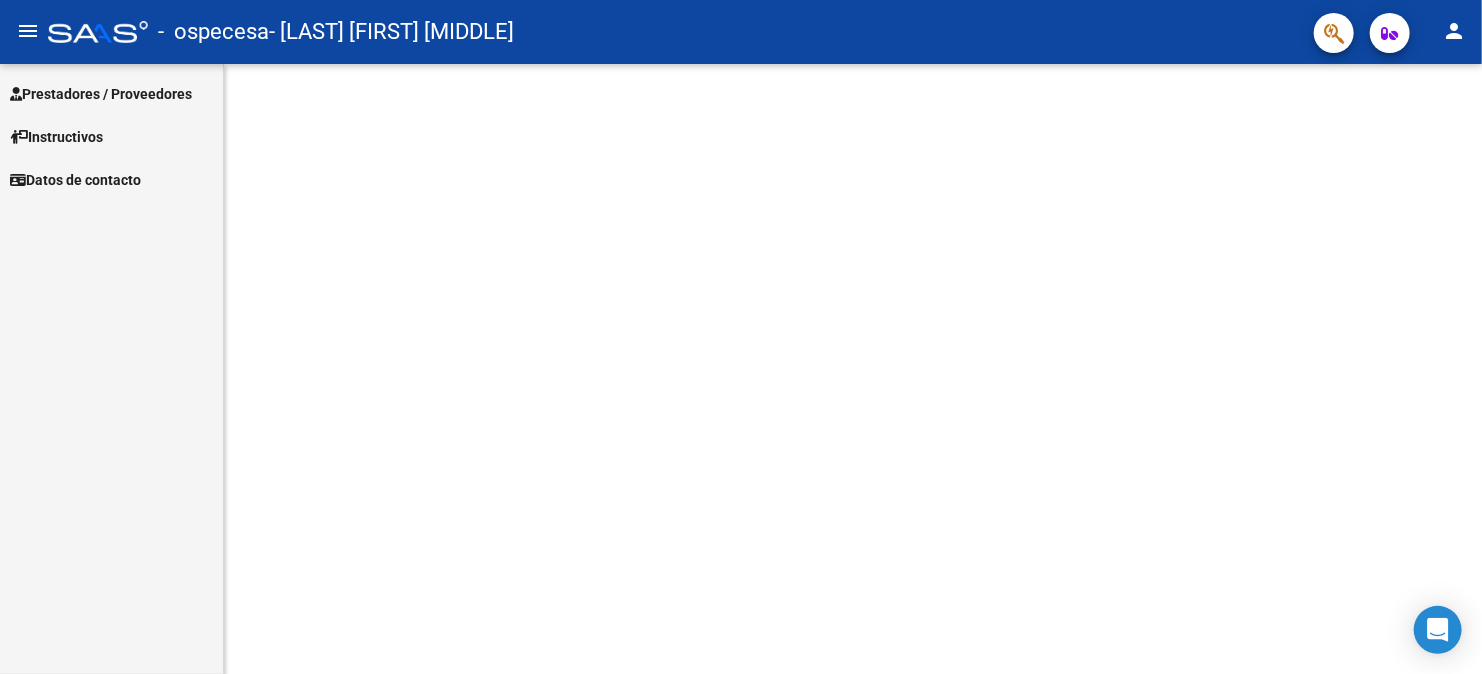 scroll, scrollTop: 0, scrollLeft: 0, axis: both 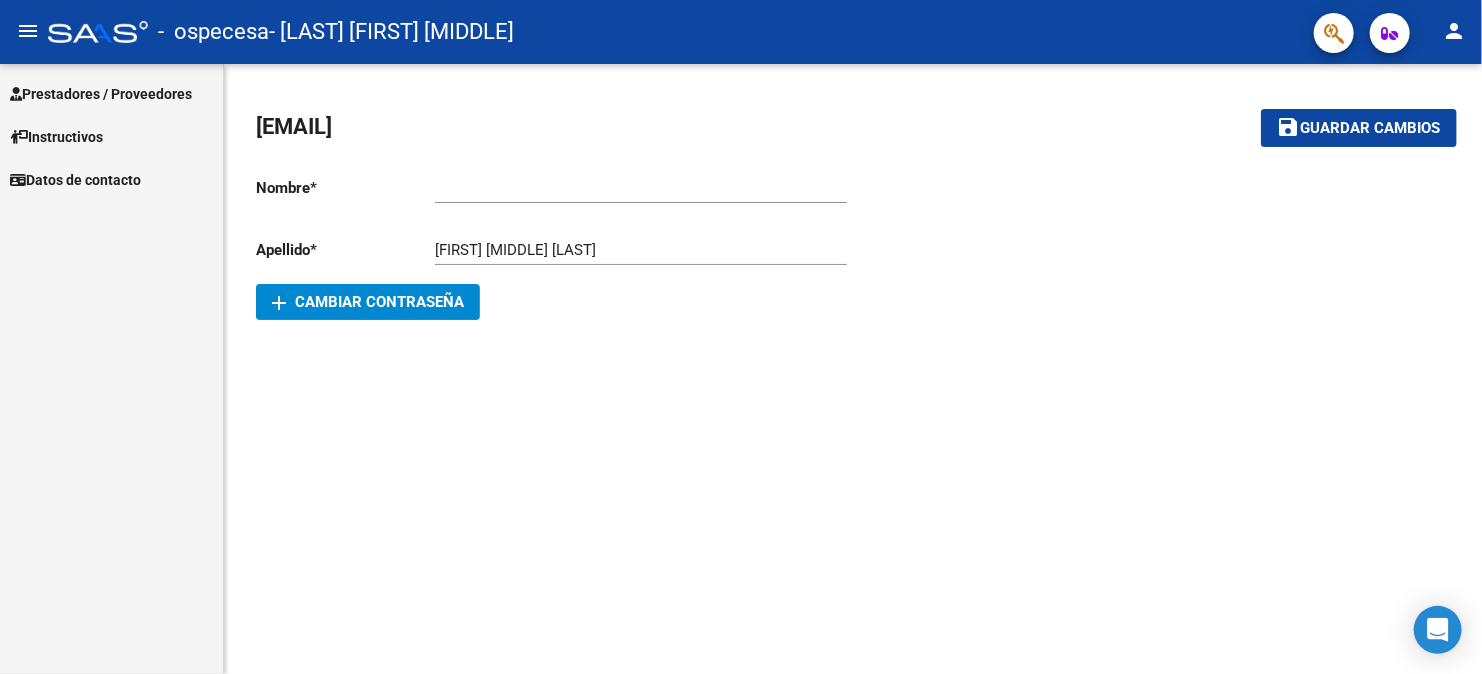 click on "Ingresar nombre" at bounding box center (641, 188) 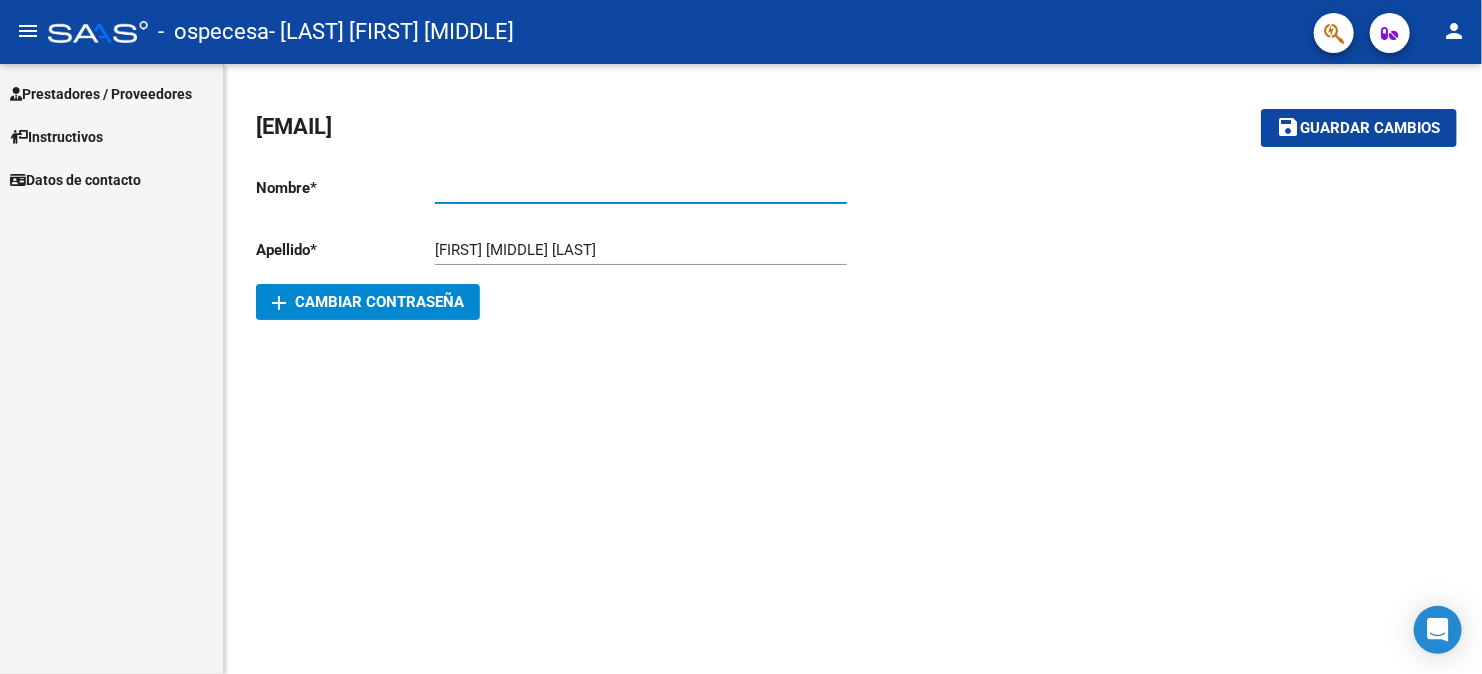 type on "Analia" 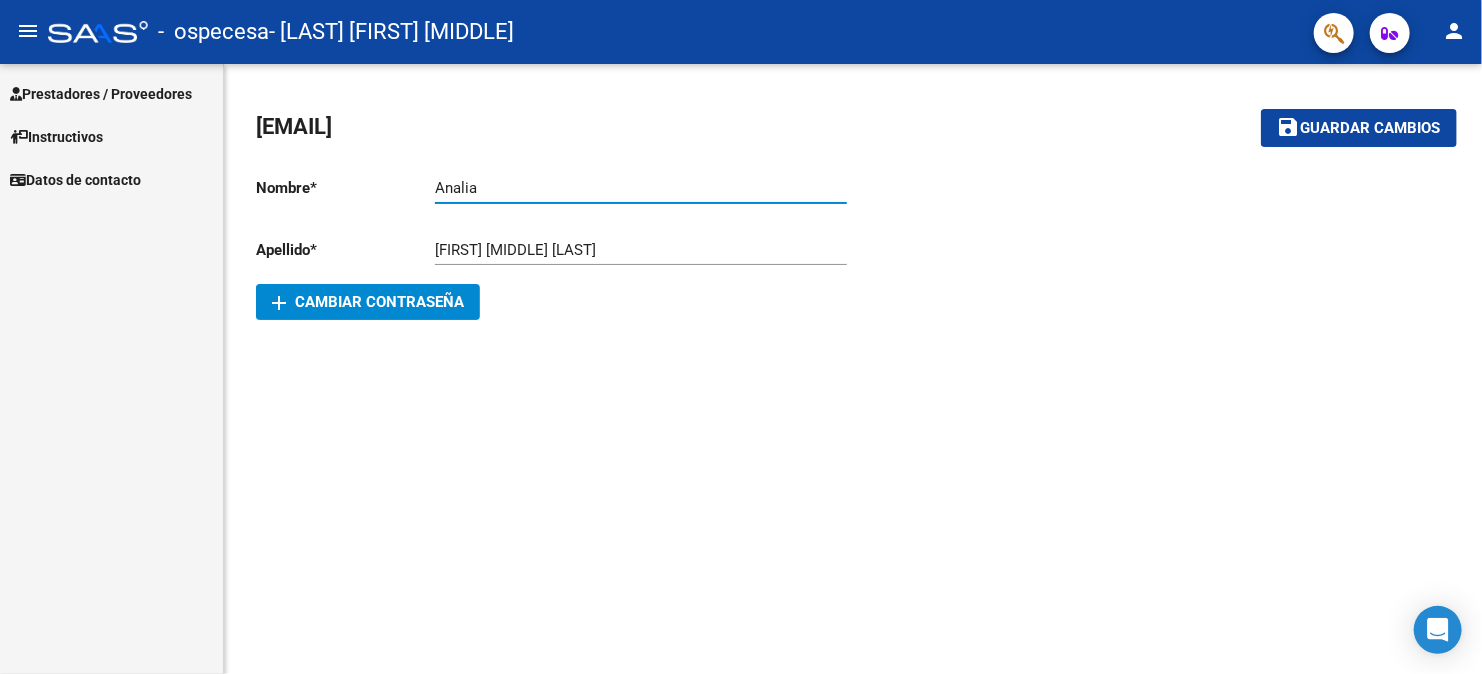 click on "[FIRST] [MIDDLE] [LAST]" at bounding box center (641, 250) 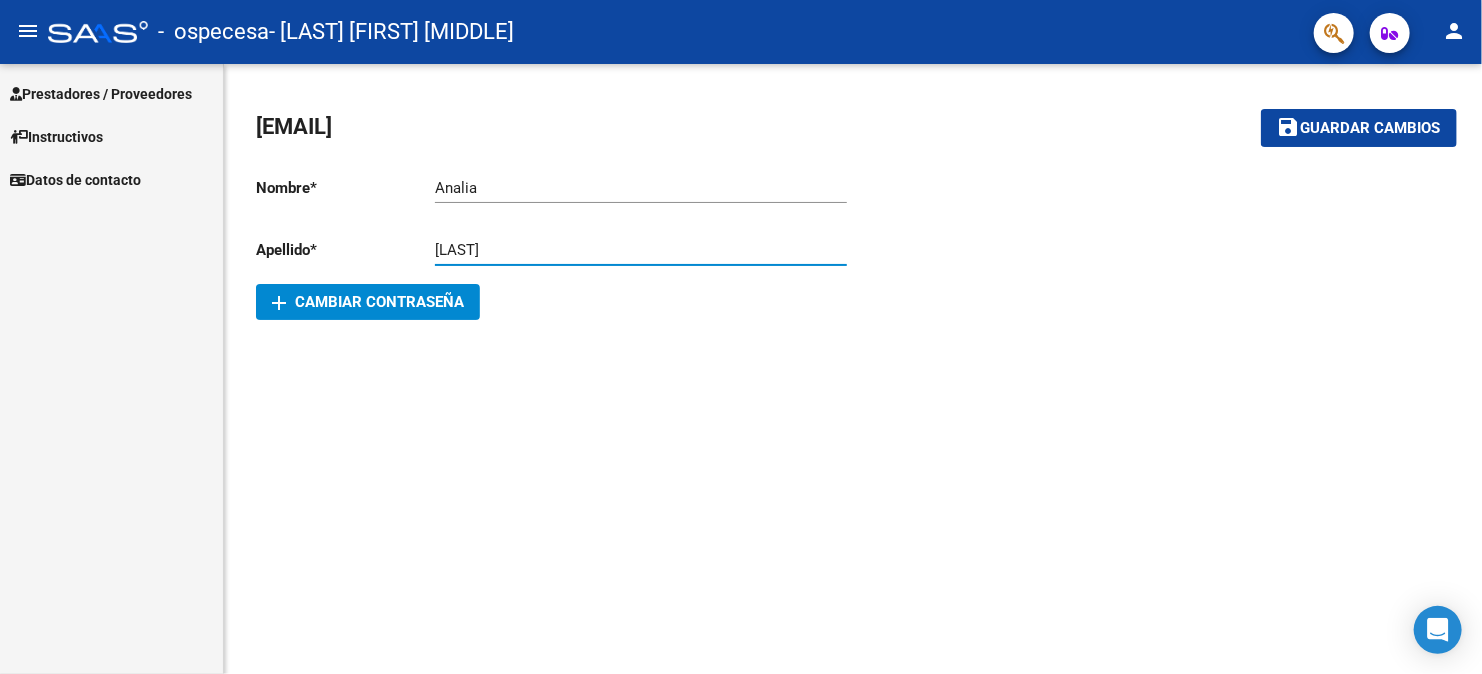 type on "[LAST]" 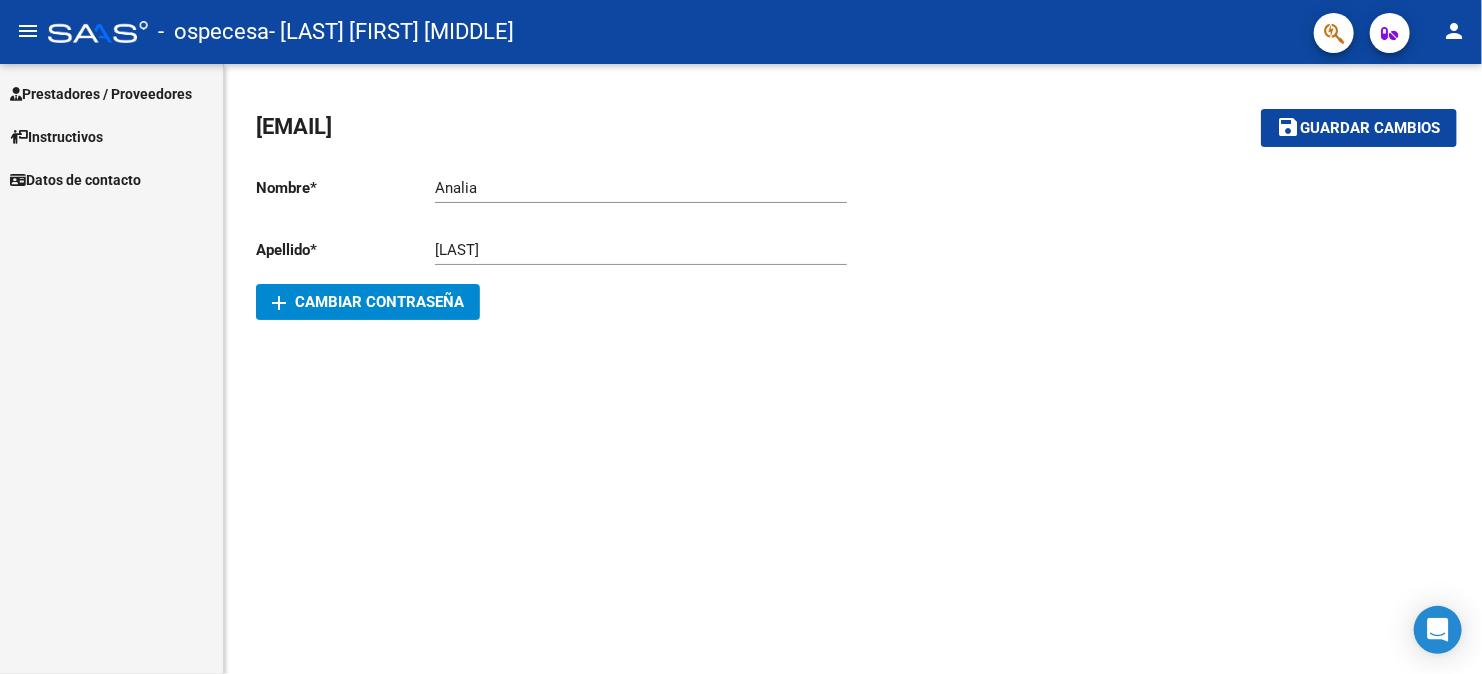 click on "Guardar cambios" 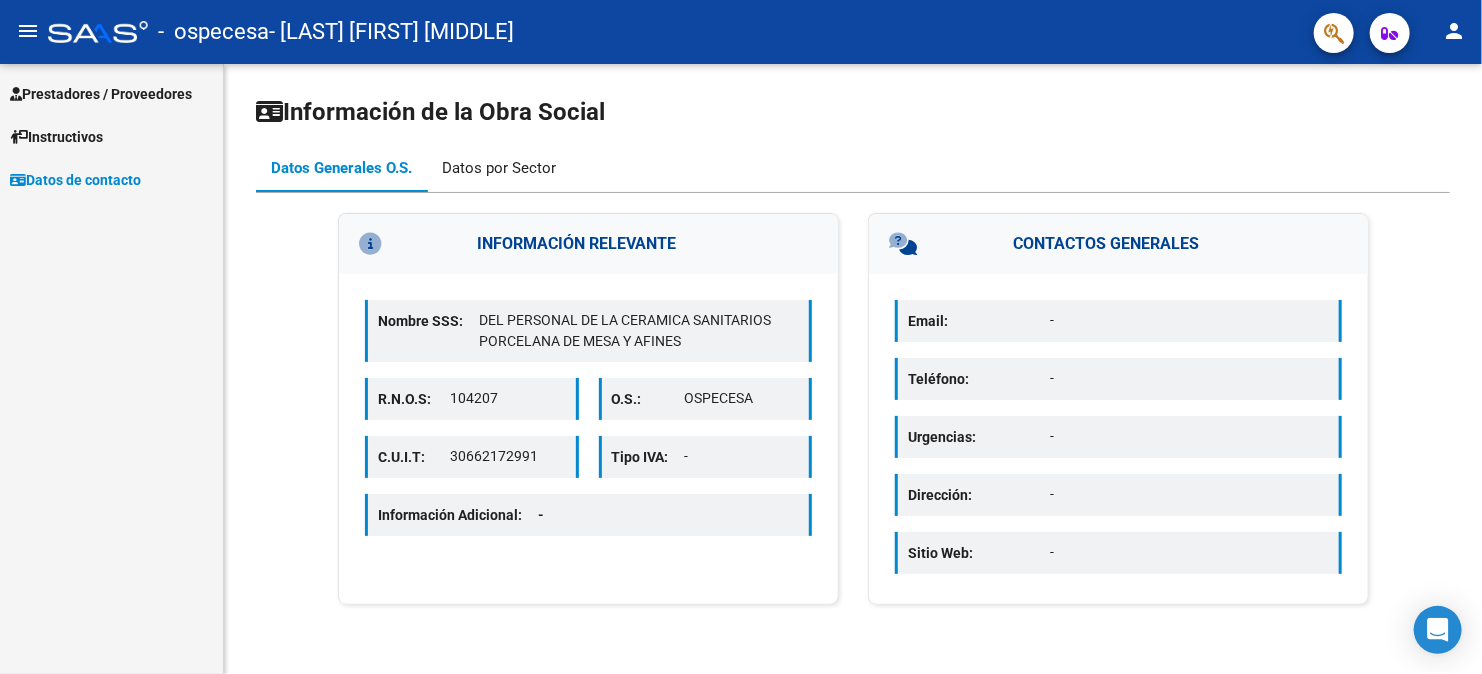 click on "Datos por Sector" at bounding box center (499, 168) 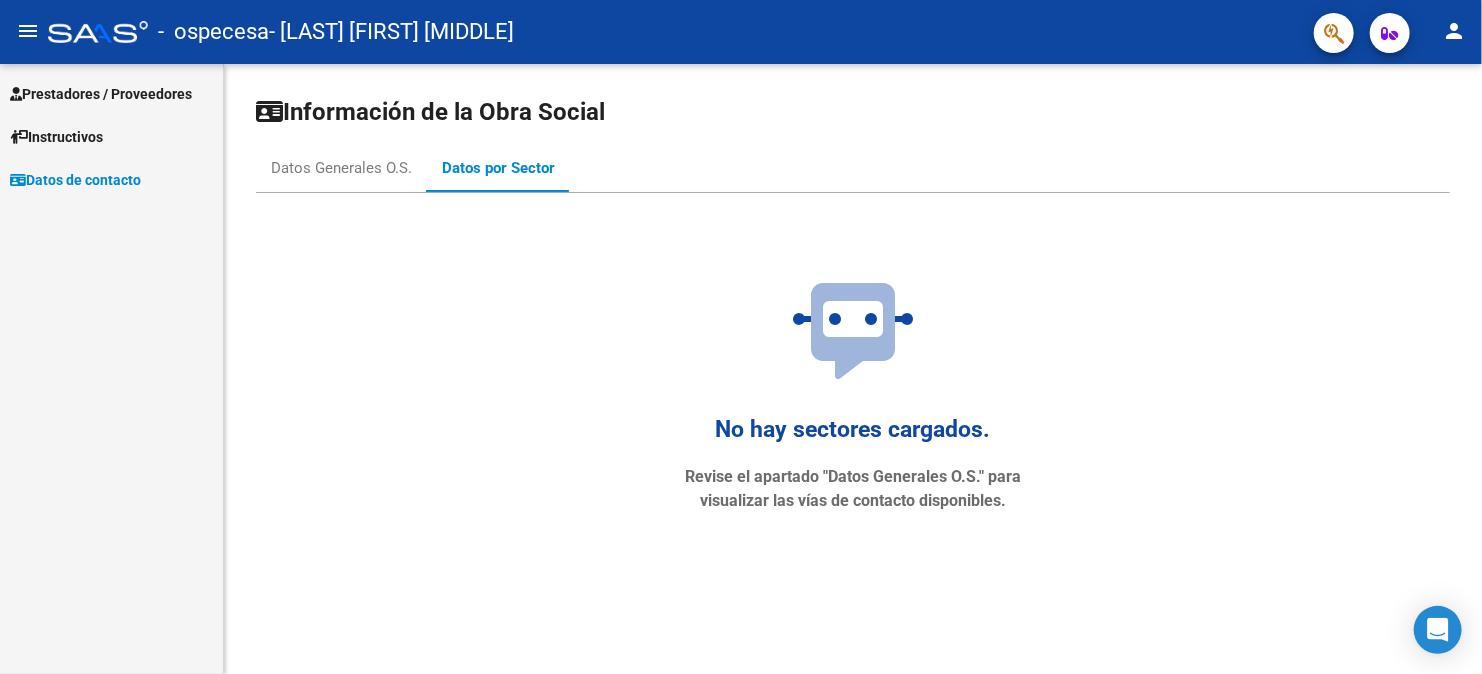 click on "Prestadores / Proveedores" at bounding box center (101, 94) 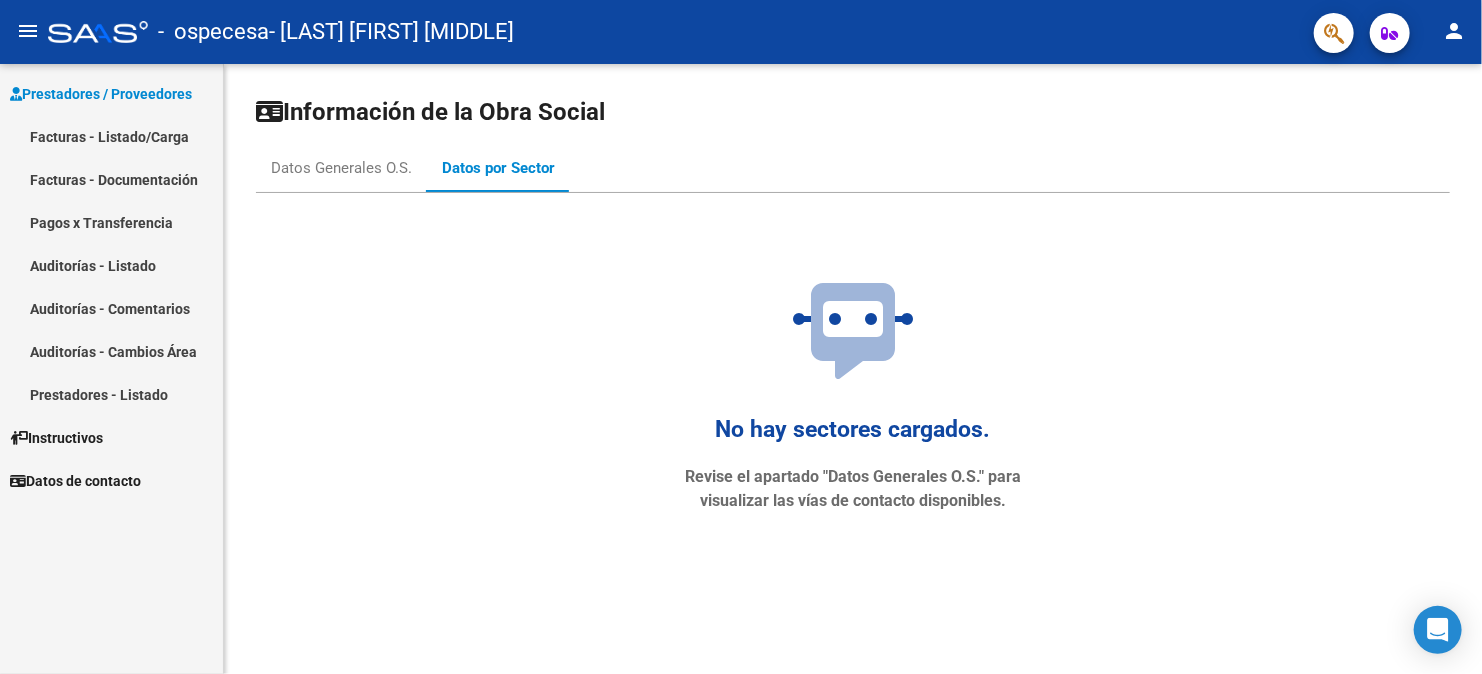 click on "person" 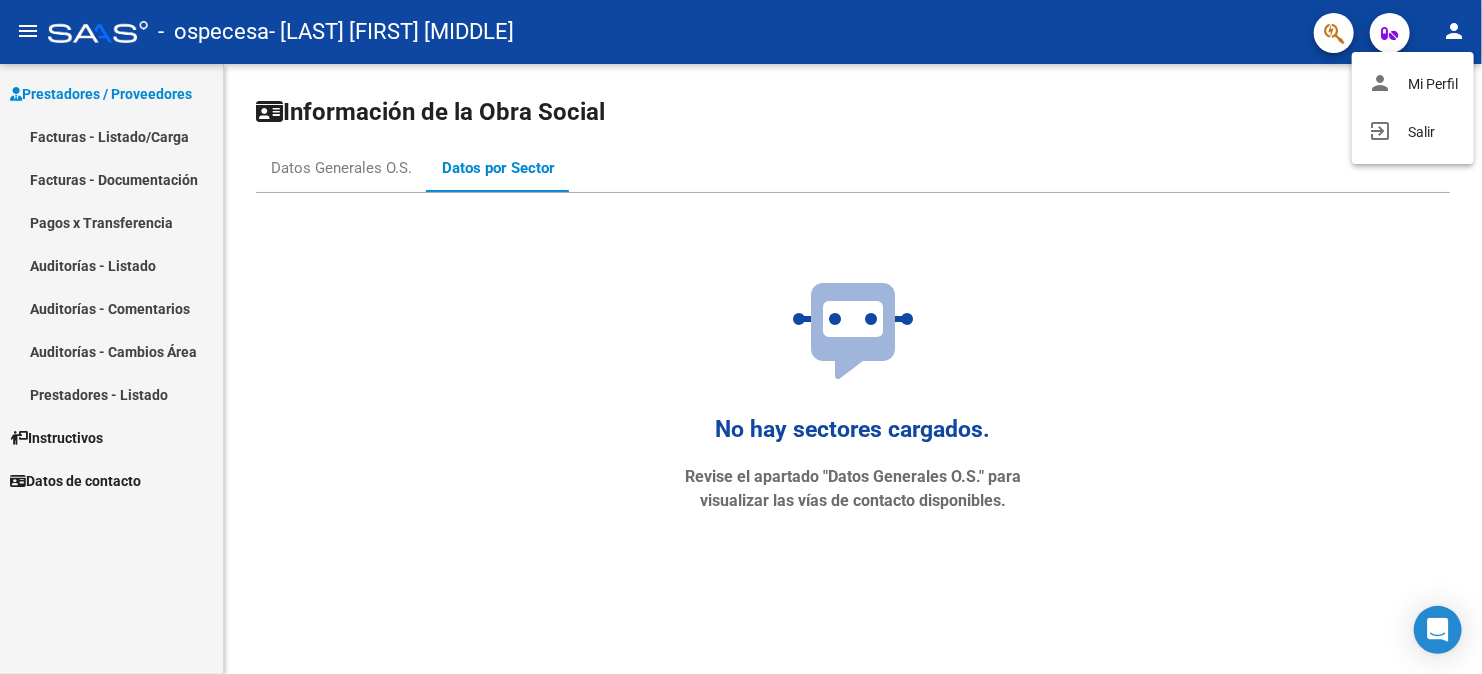 click on "exit_to_app  Salir" at bounding box center (1413, 132) 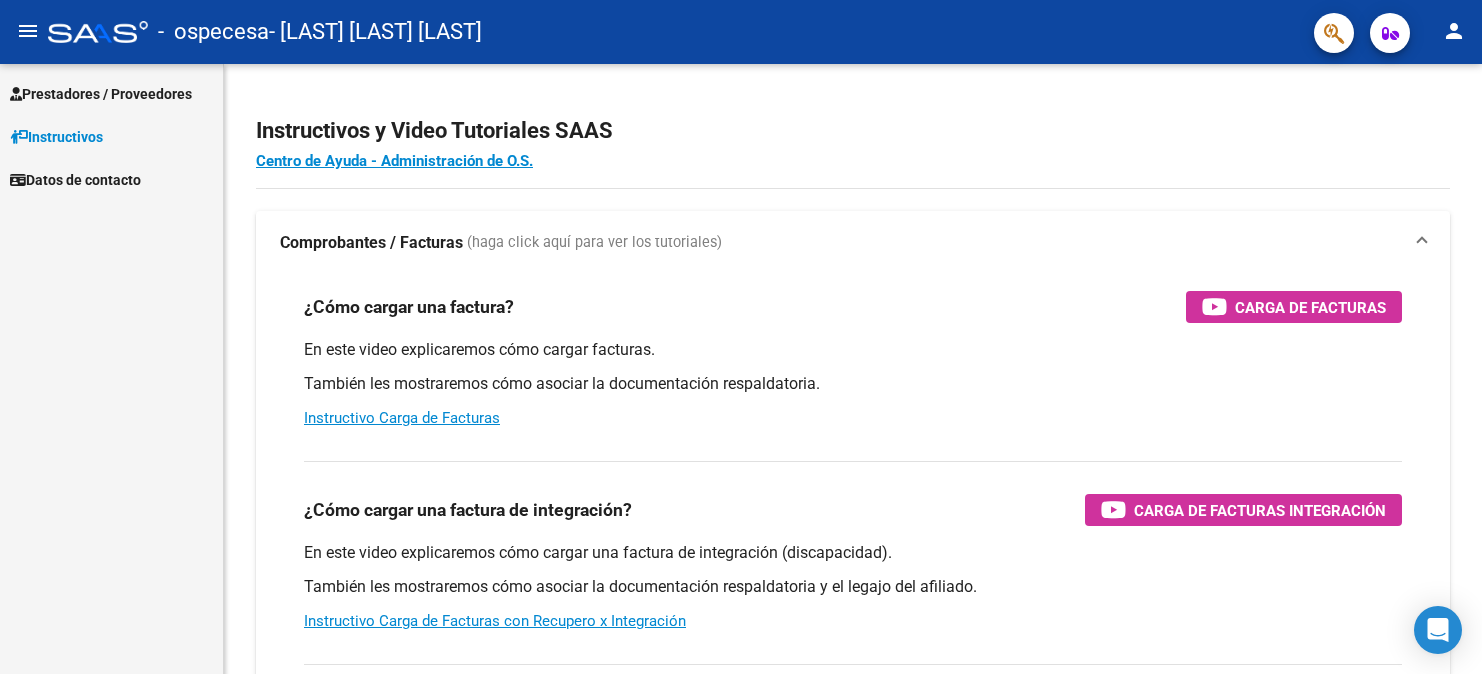 scroll, scrollTop: 0, scrollLeft: 0, axis: both 